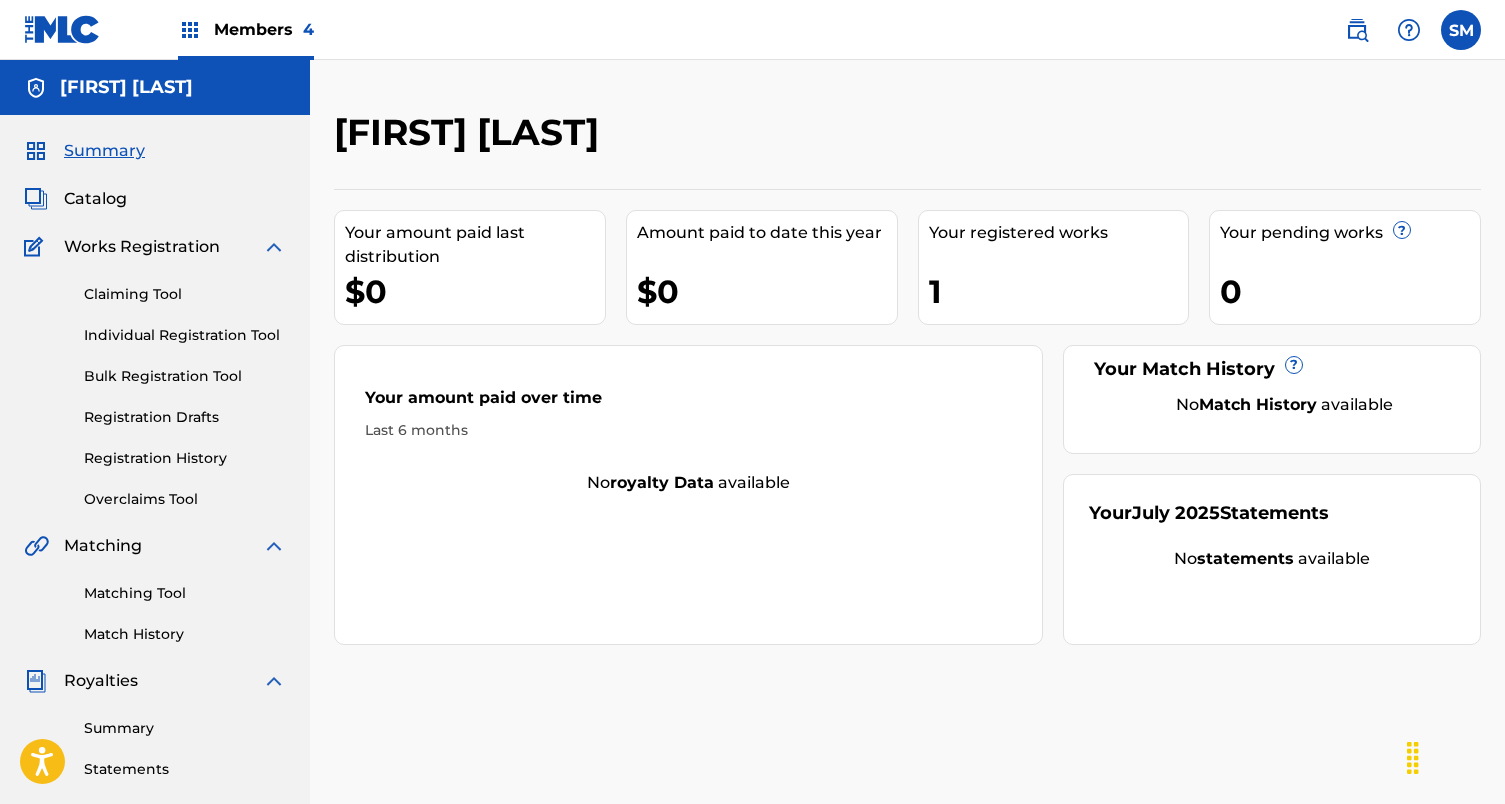 scroll, scrollTop: 0, scrollLeft: 0, axis: both 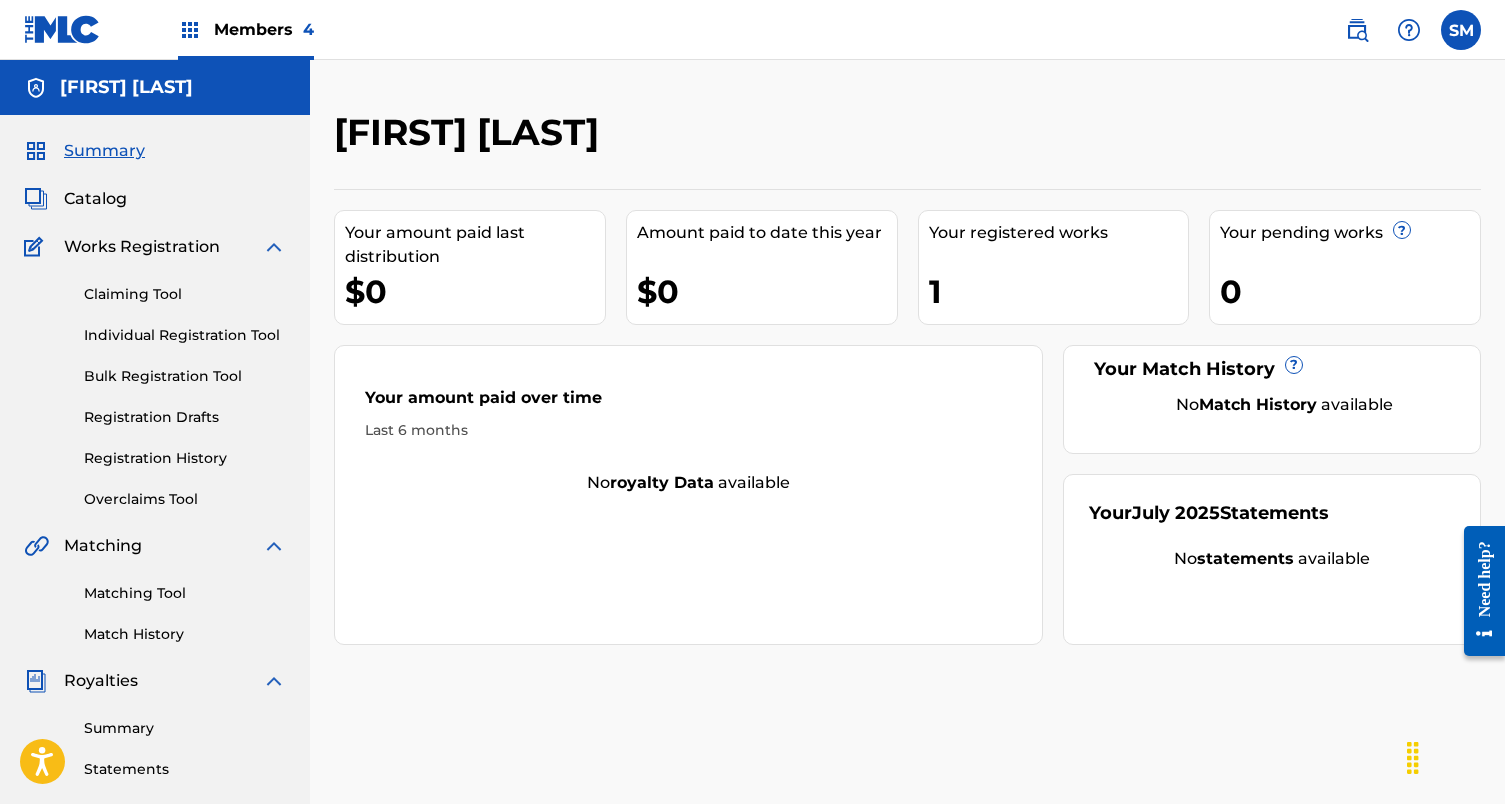 click at bounding box center [1357, 30] 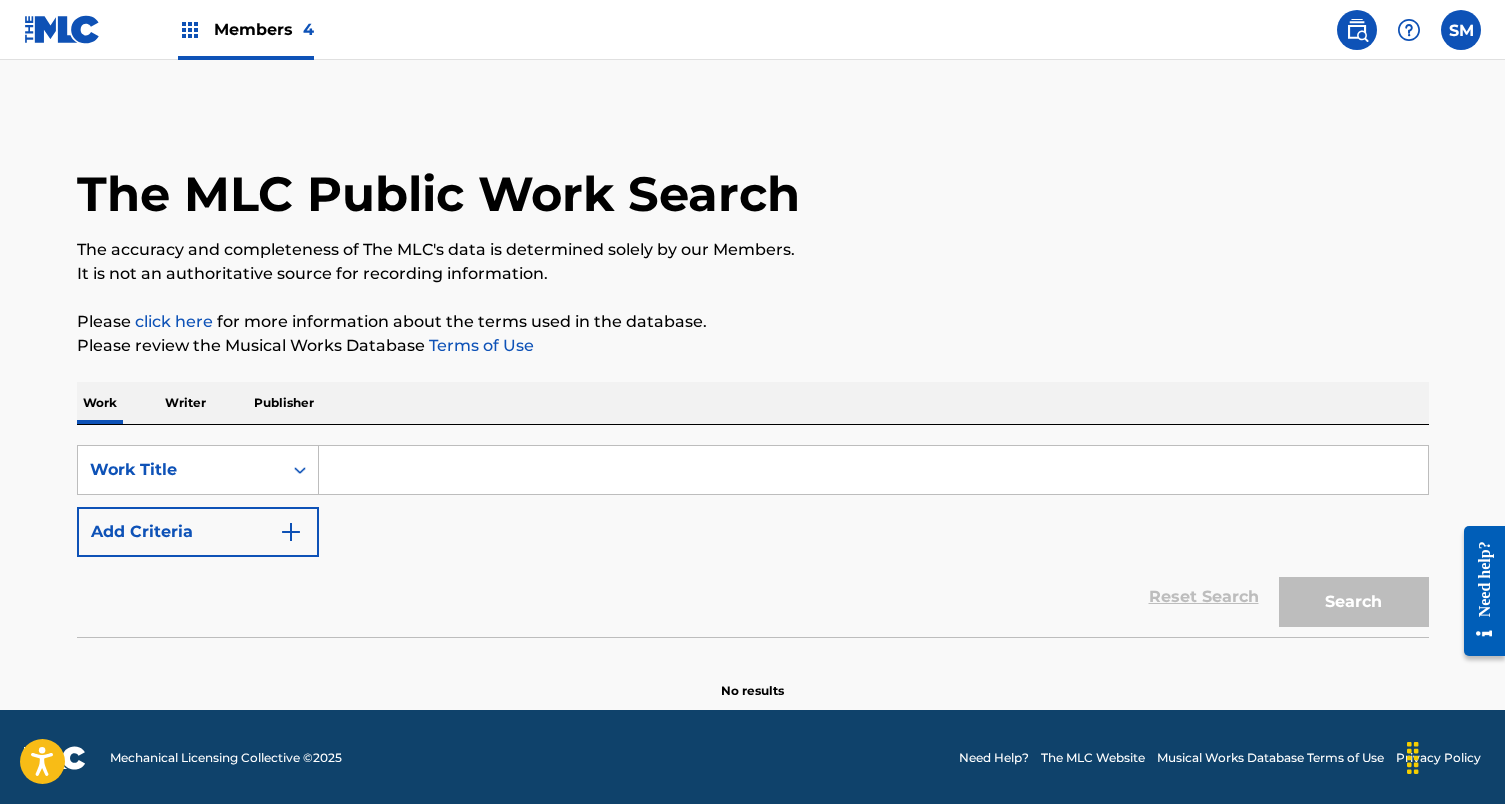 click on "Publisher" at bounding box center [284, 403] 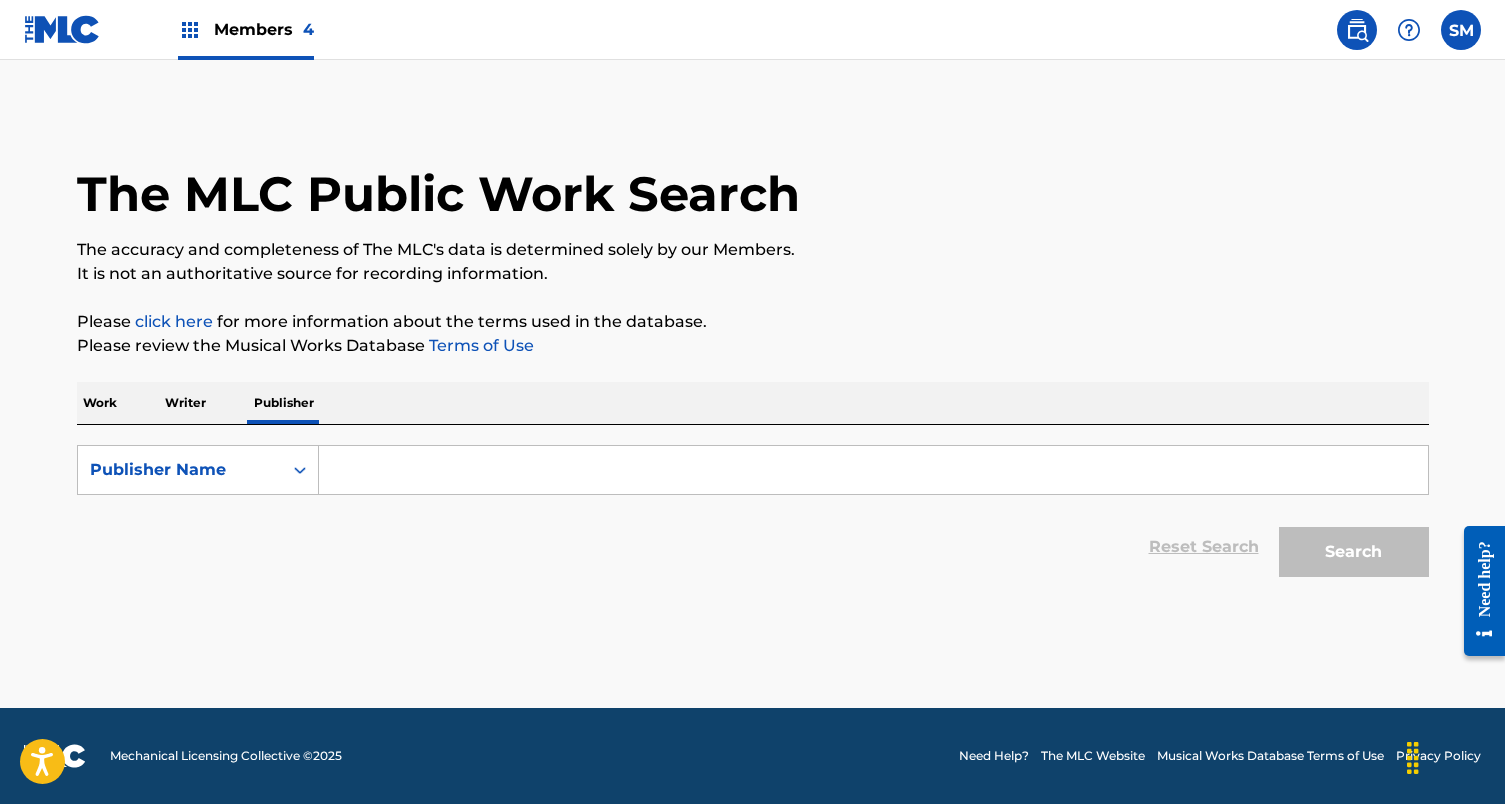 click on "Writer" at bounding box center [185, 403] 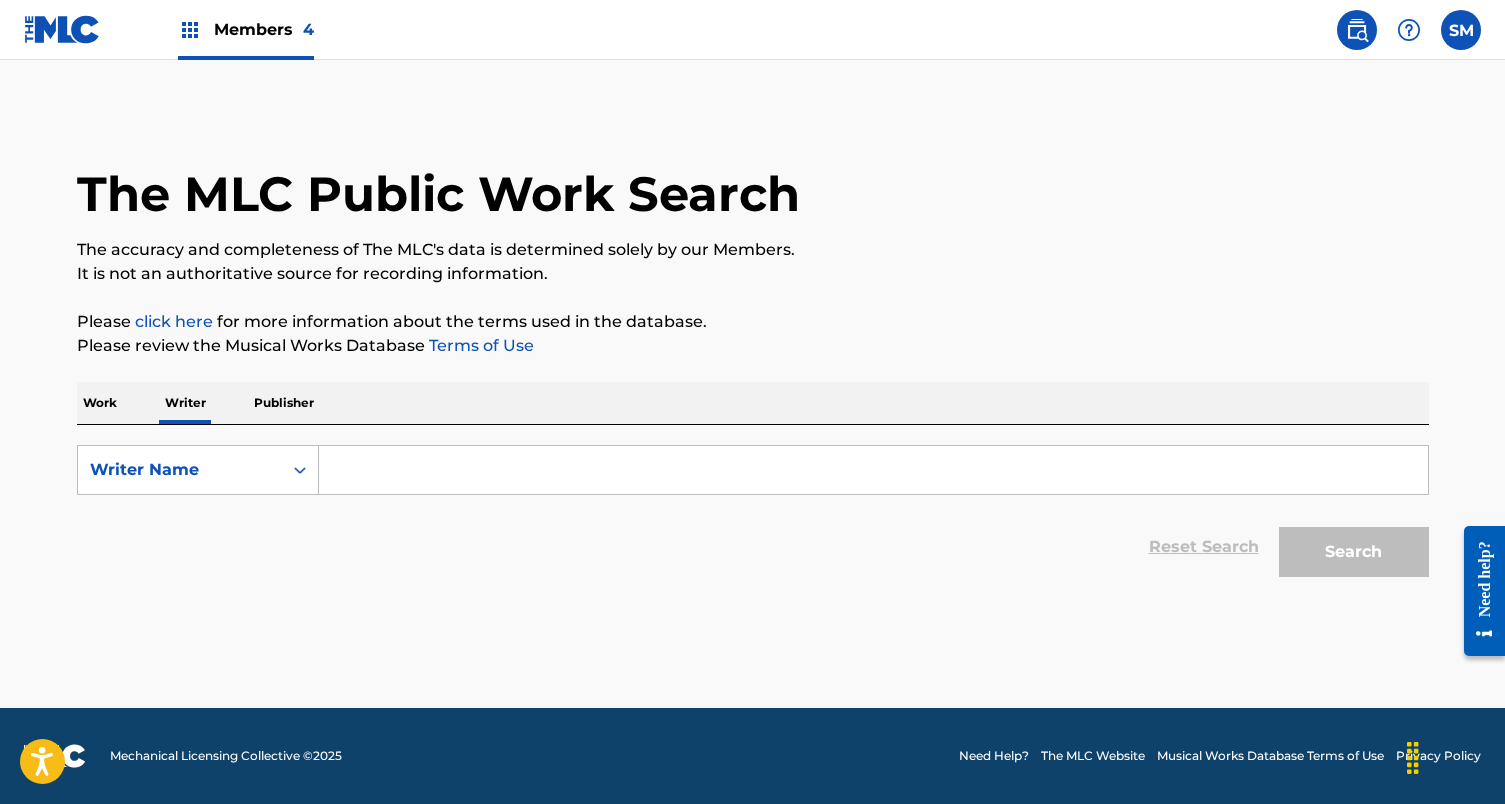 click on "Publisher" at bounding box center [284, 403] 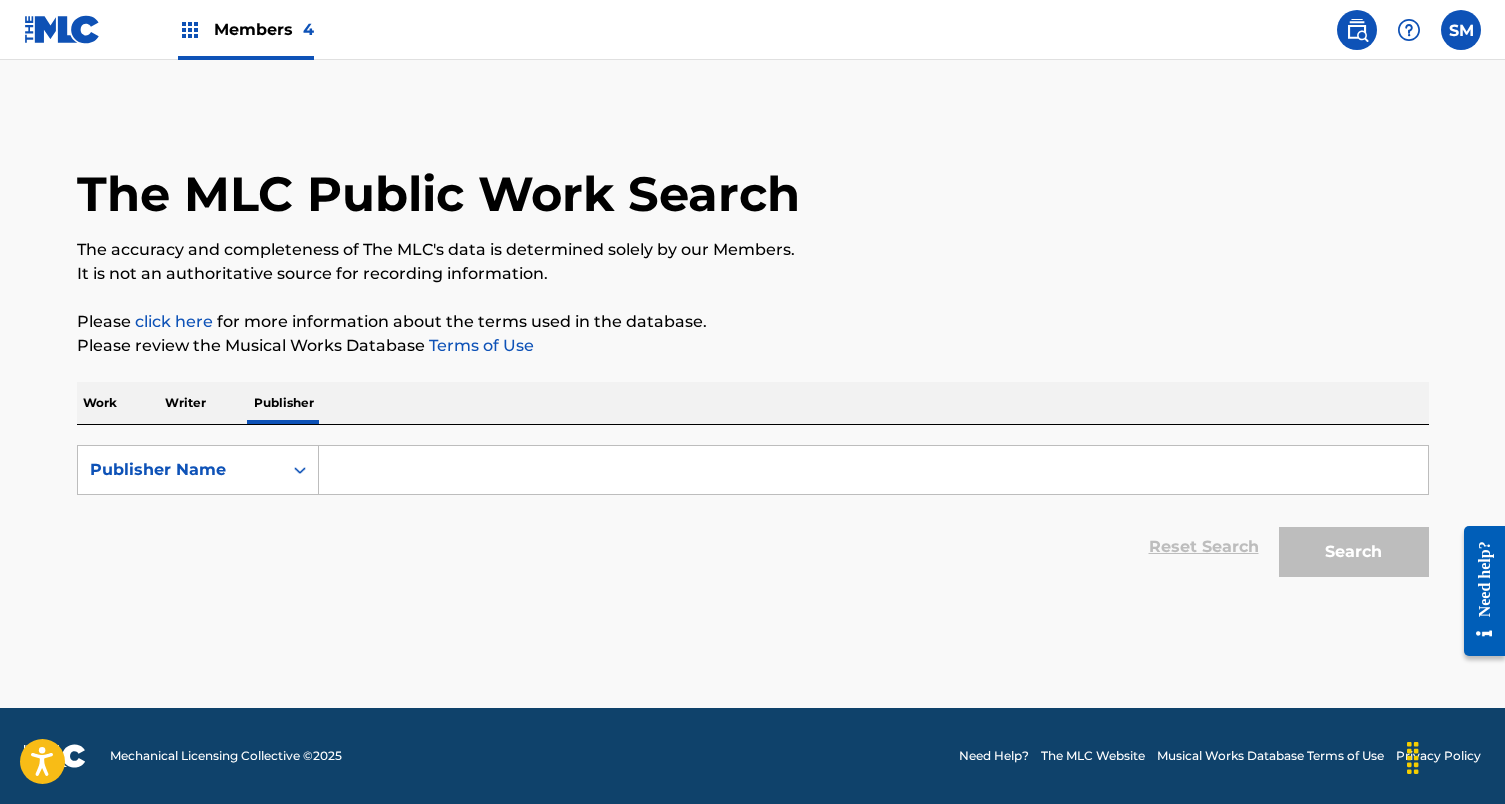 click at bounding box center (873, 470) 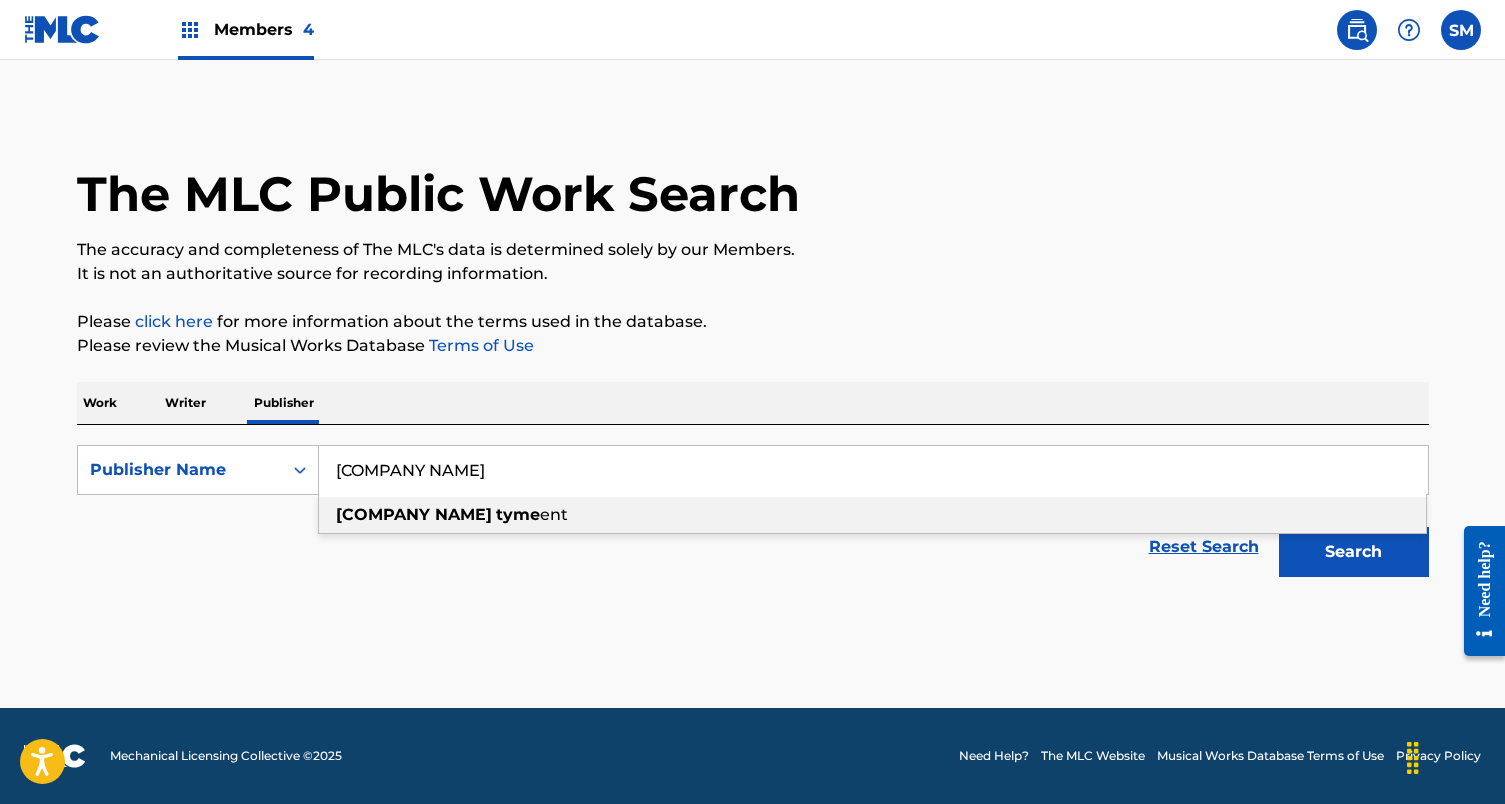 click on "tyme" at bounding box center [518, 514] 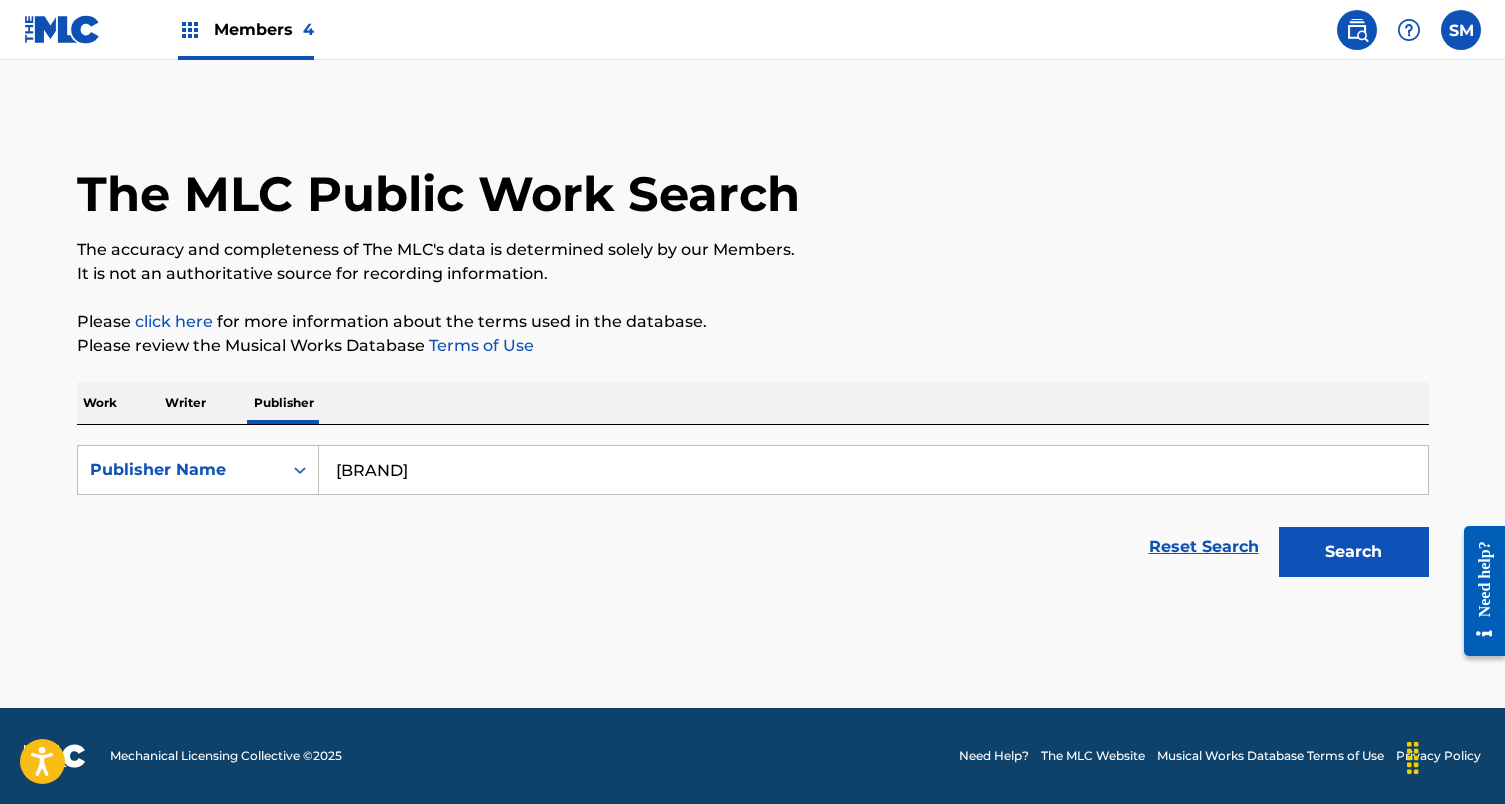 click on "Search" at bounding box center [1354, 552] 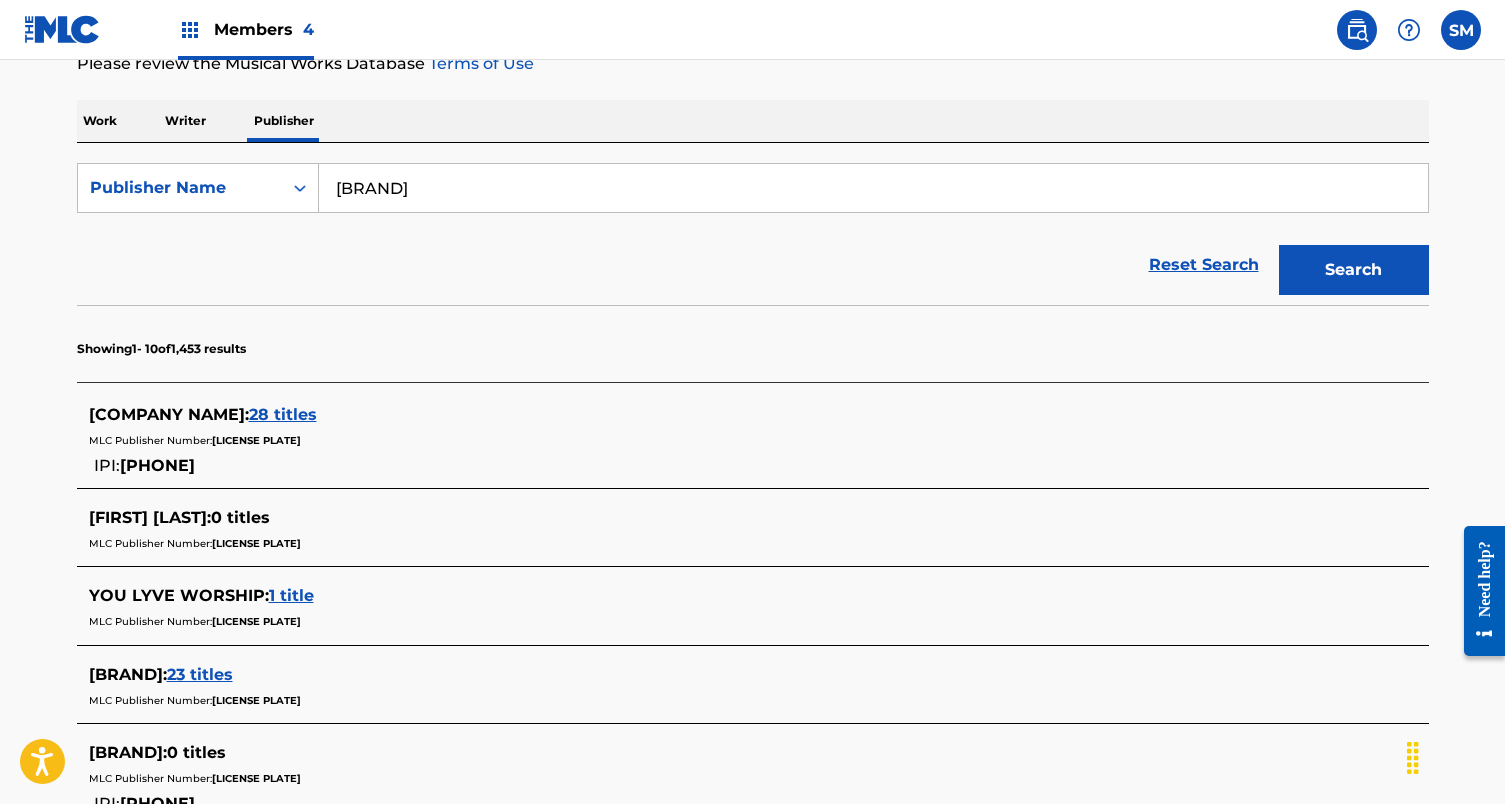 scroll, scrollTop: 263, scrollLeft: 0, axis: vertical 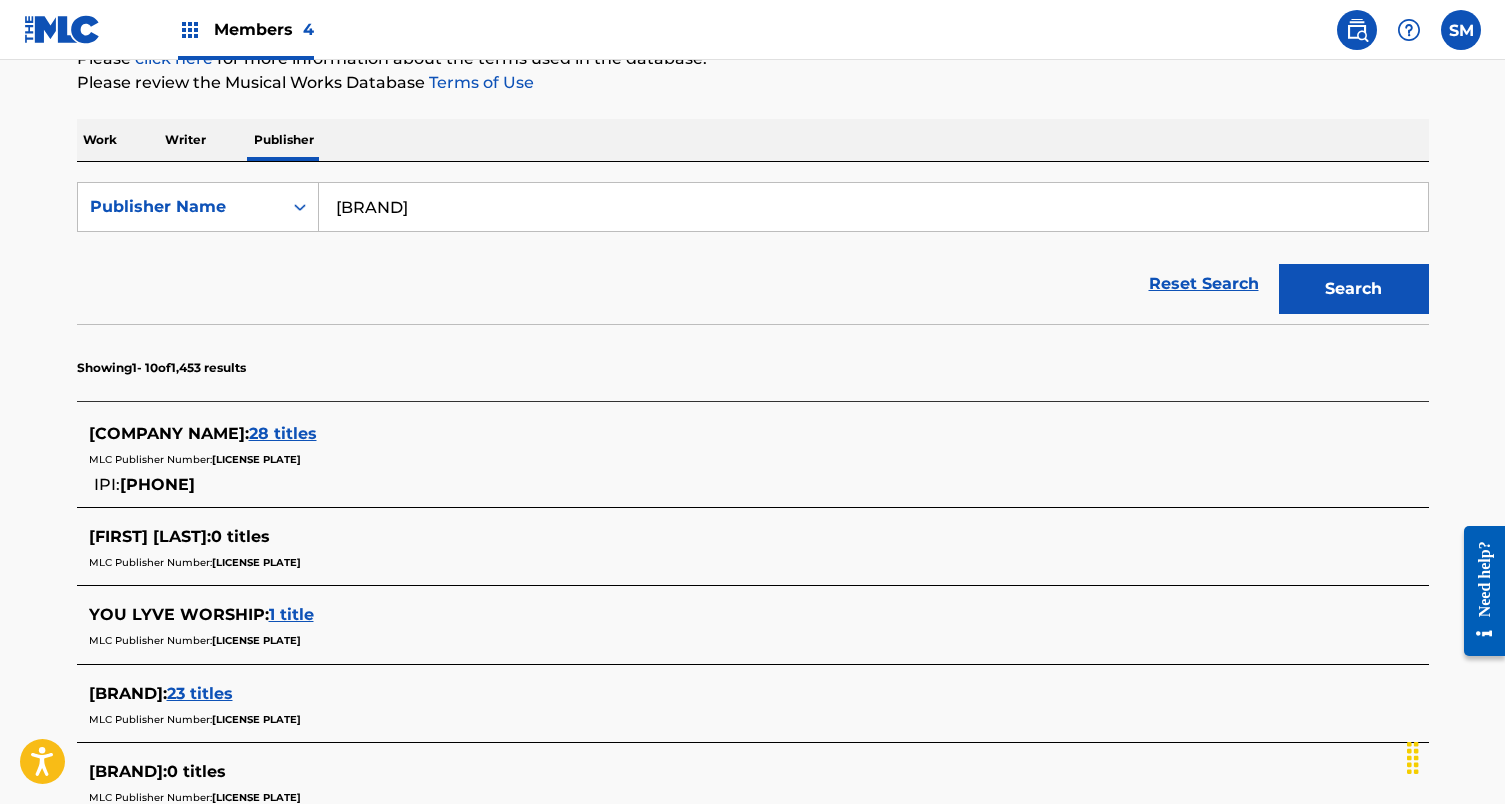 click on "28 titles" at bounding box center (283, 433) 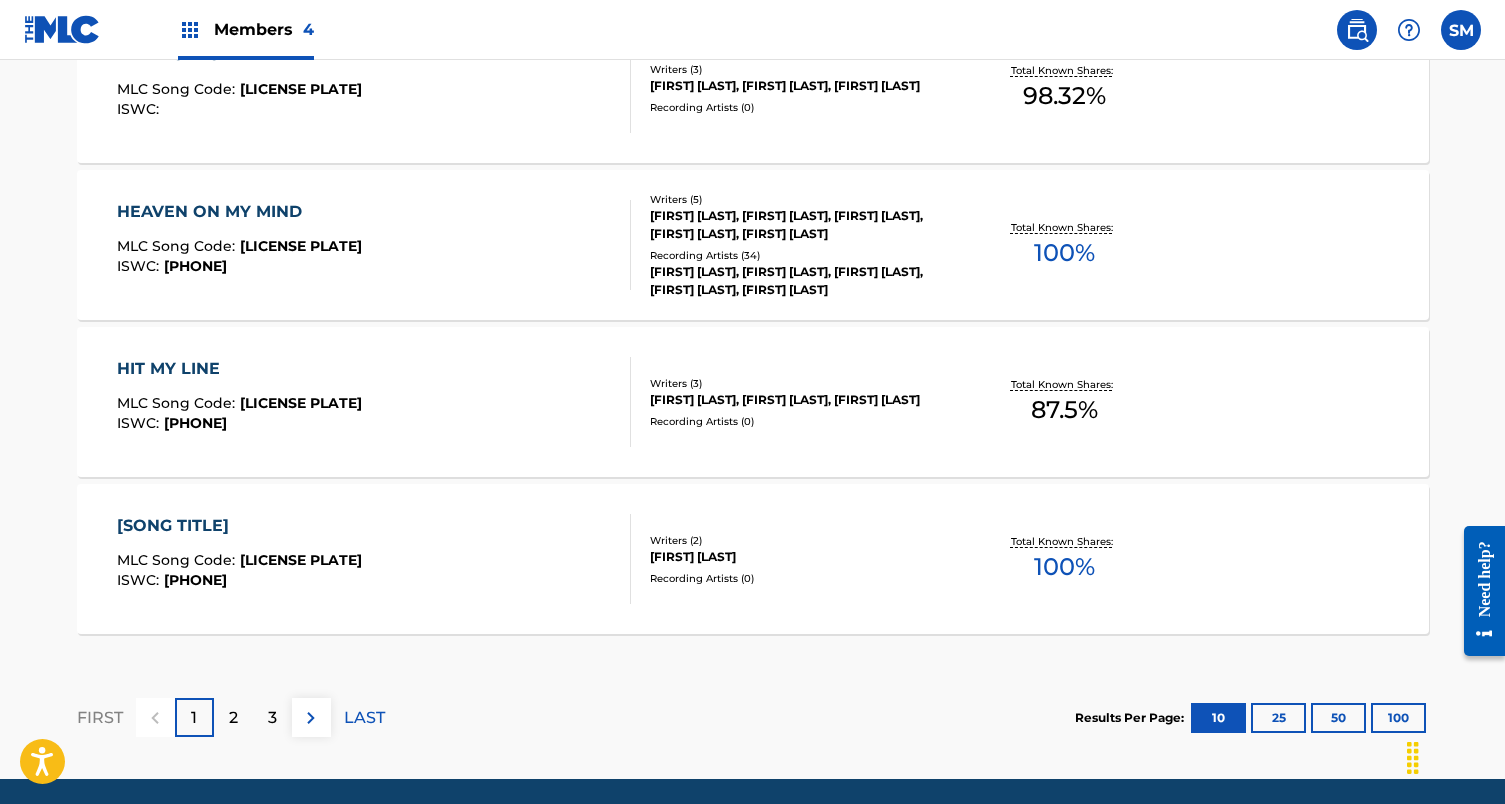 scroll, scrollTop: 1663, scrollLeft: 0, axis: vertical 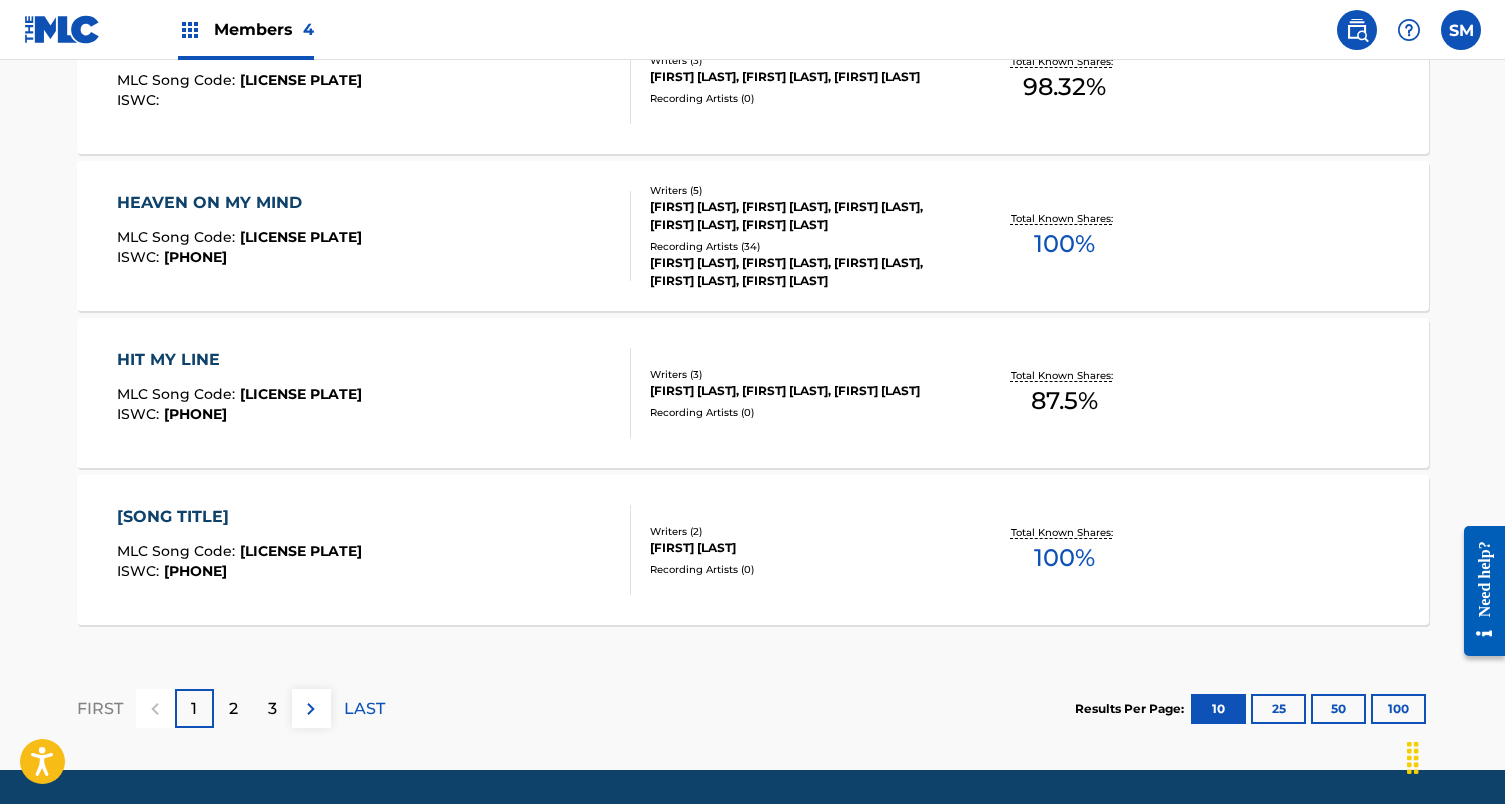 click on "2" at bounding box center [233, 708] 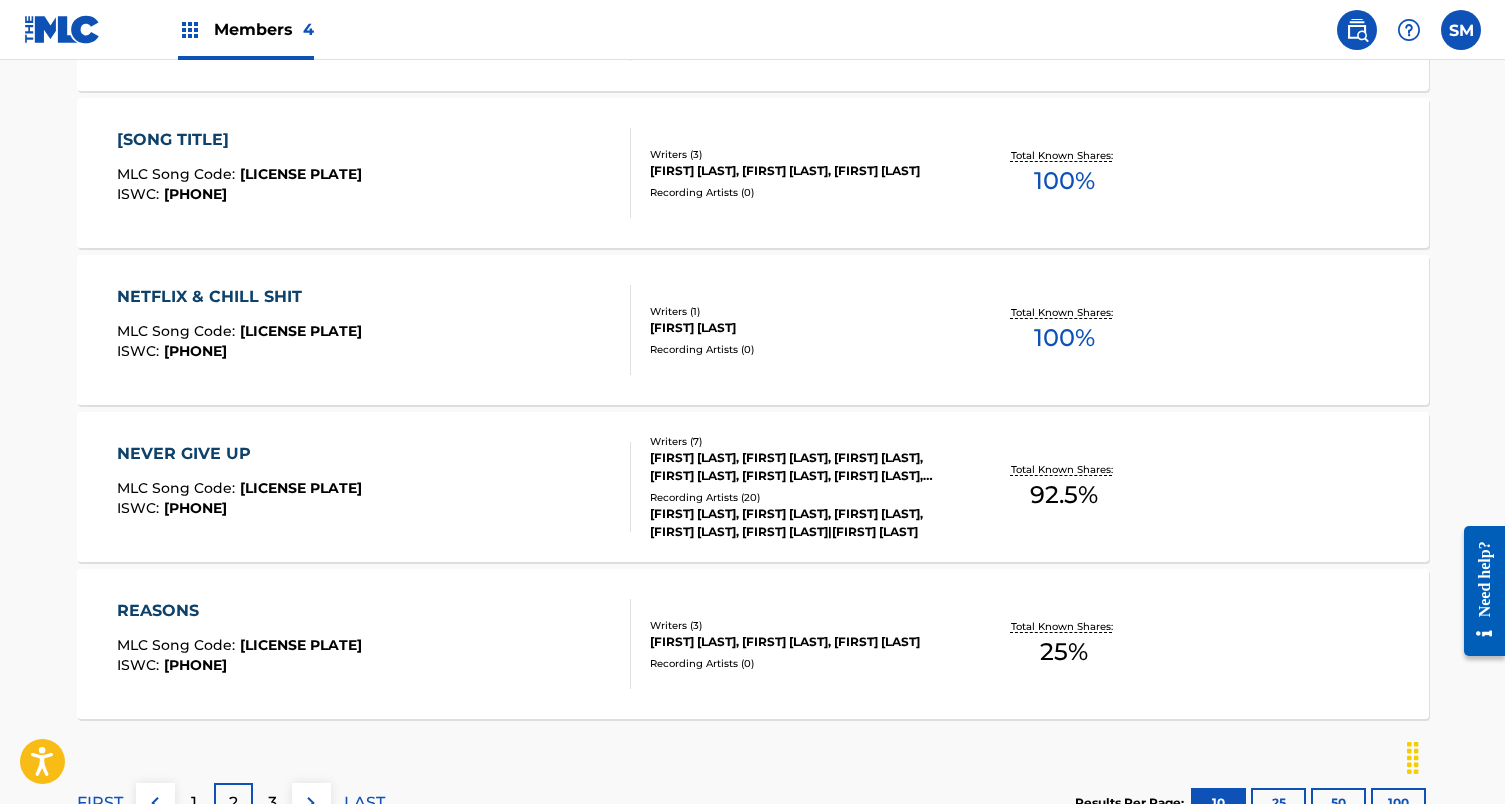 scroll, scrollTop: 1569, scrollLeft: 0, axis: vertical 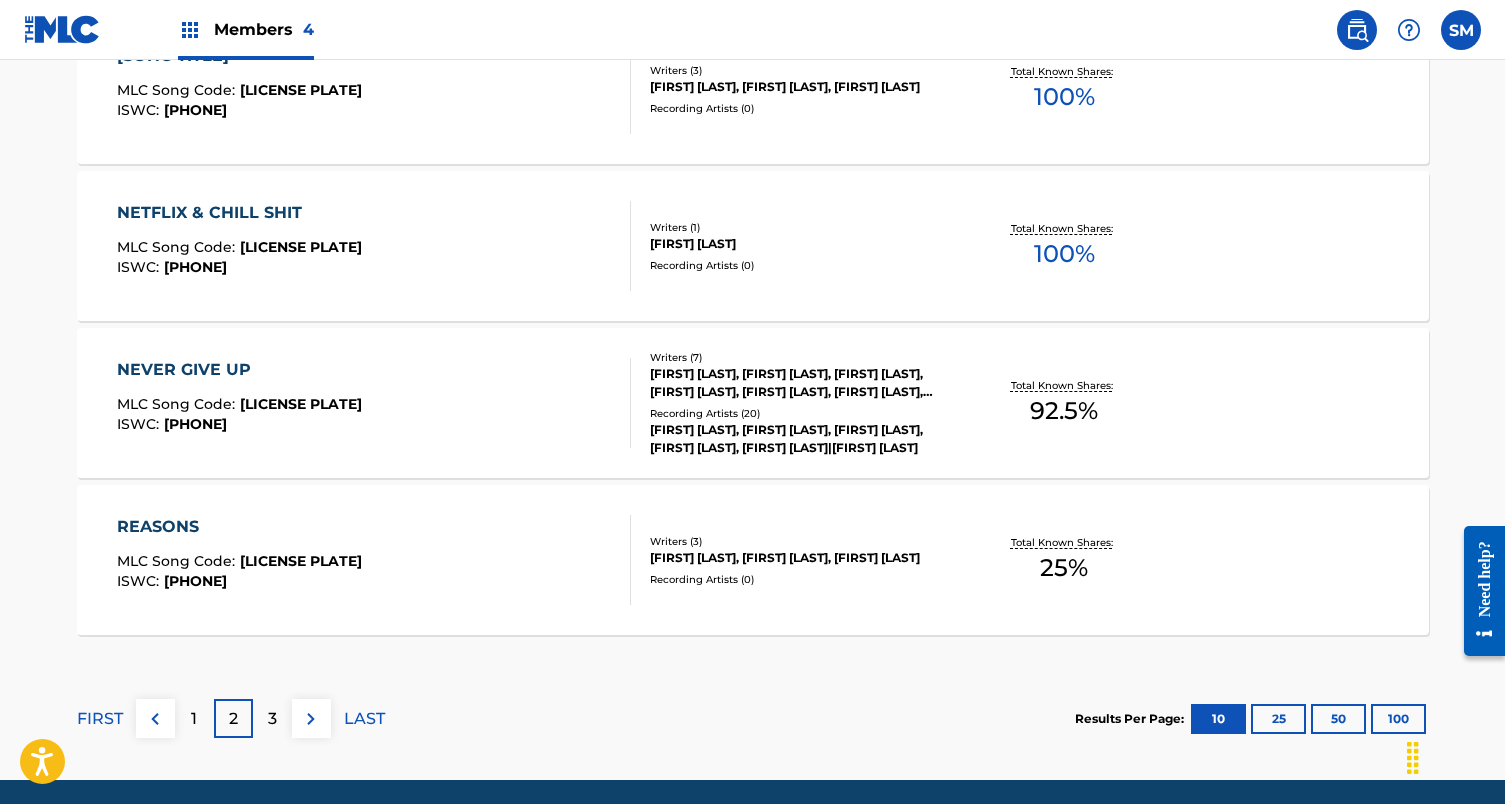 click on "3" at bounding box center (272, 718) 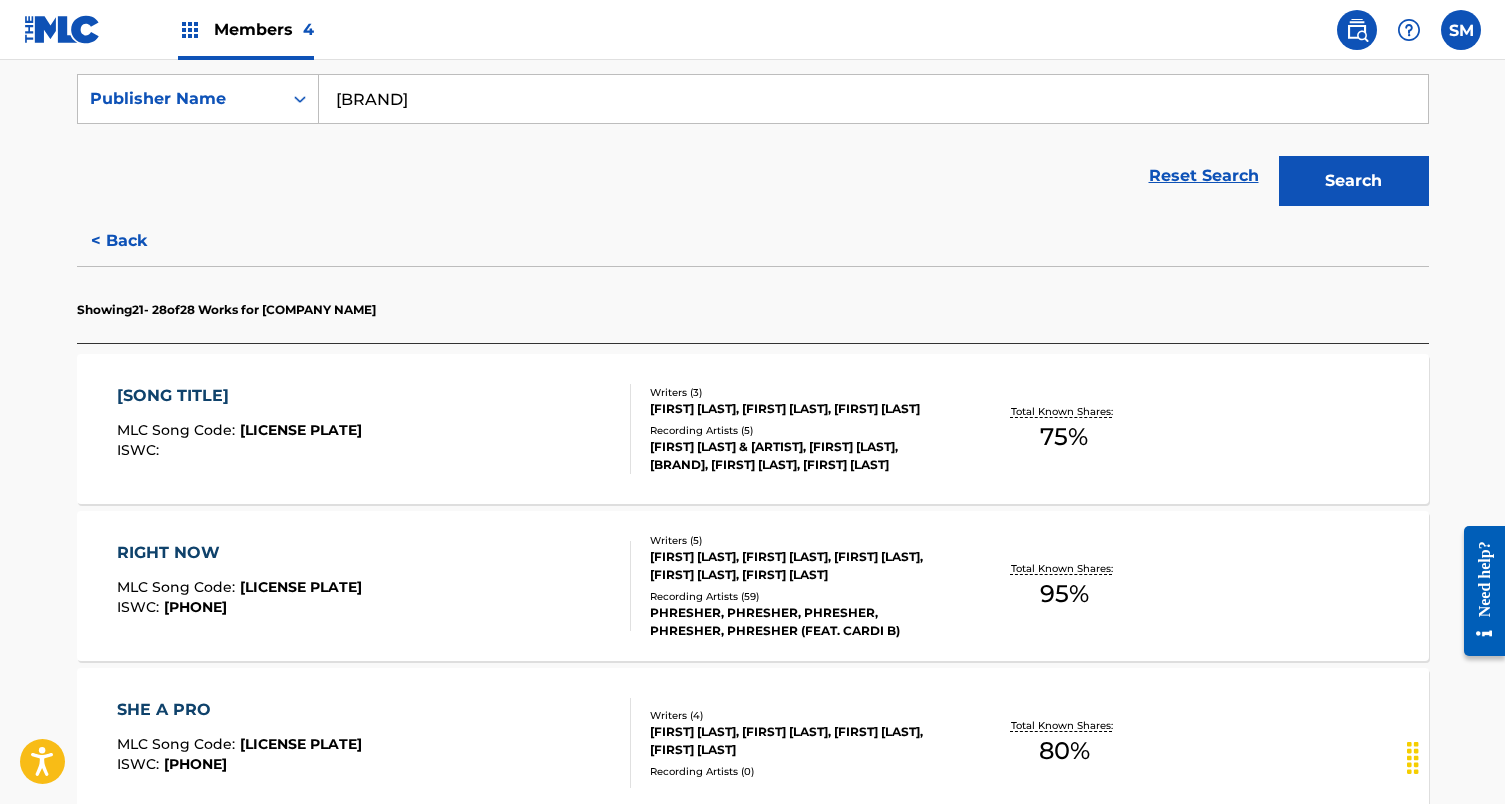scroll 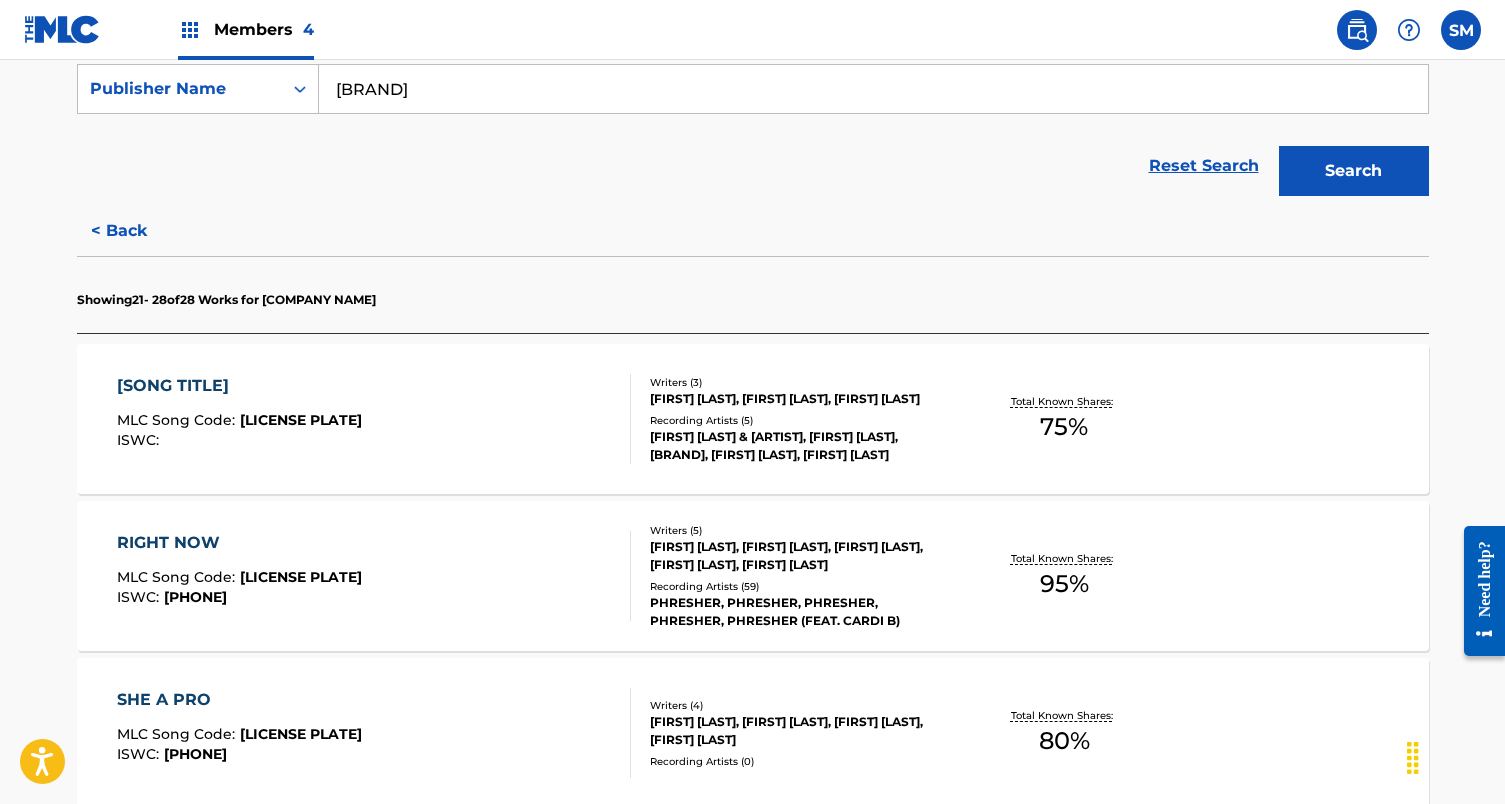 click on "CARDI B & 6IX9INE, CARDI B, OMBRE2CHOC NATION, CARDI B, CARDI B" at bounding box center [801, 446] 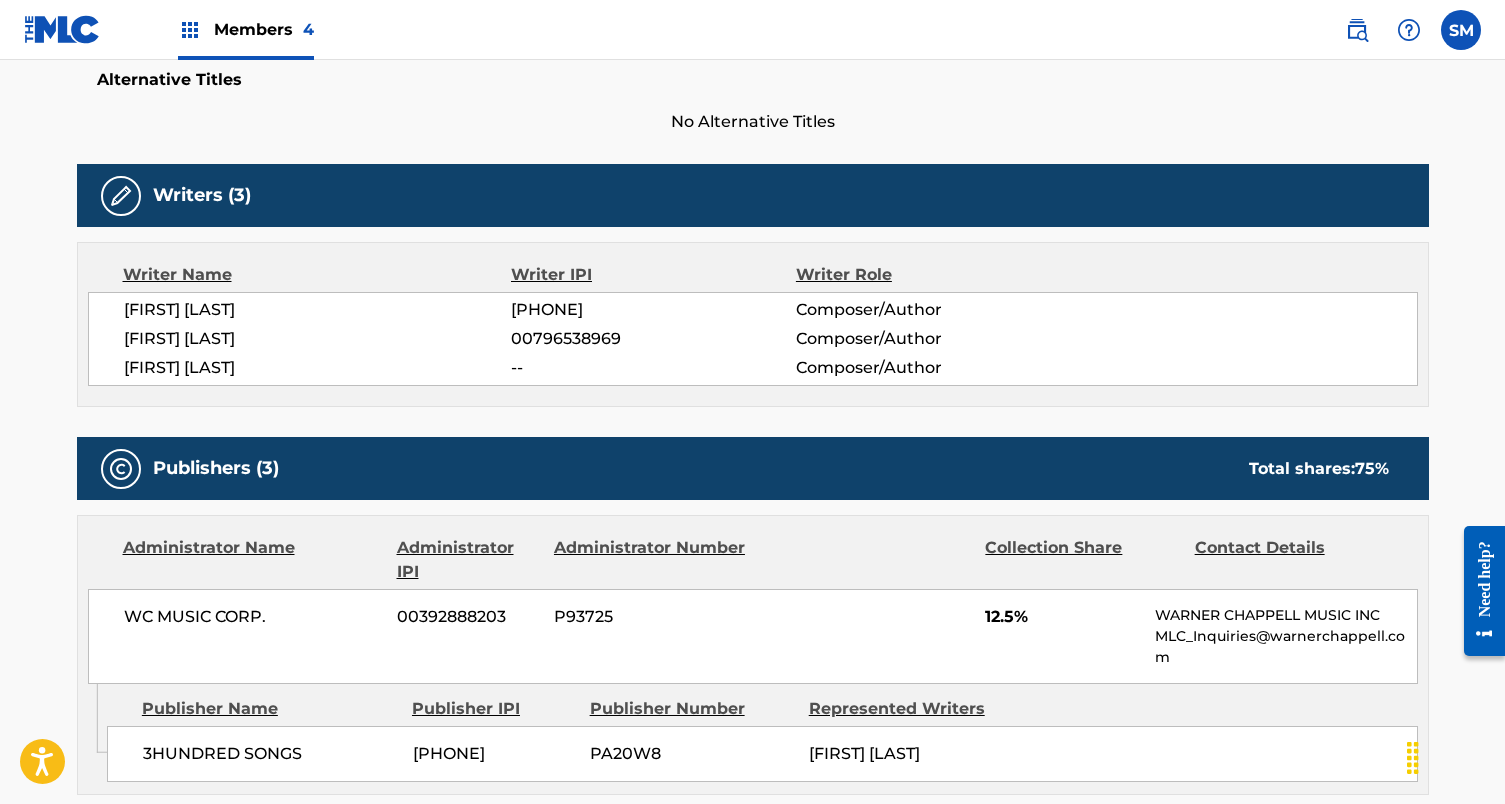scroll, scrollTop: 611, scrollLeft: 0, axis: vertical 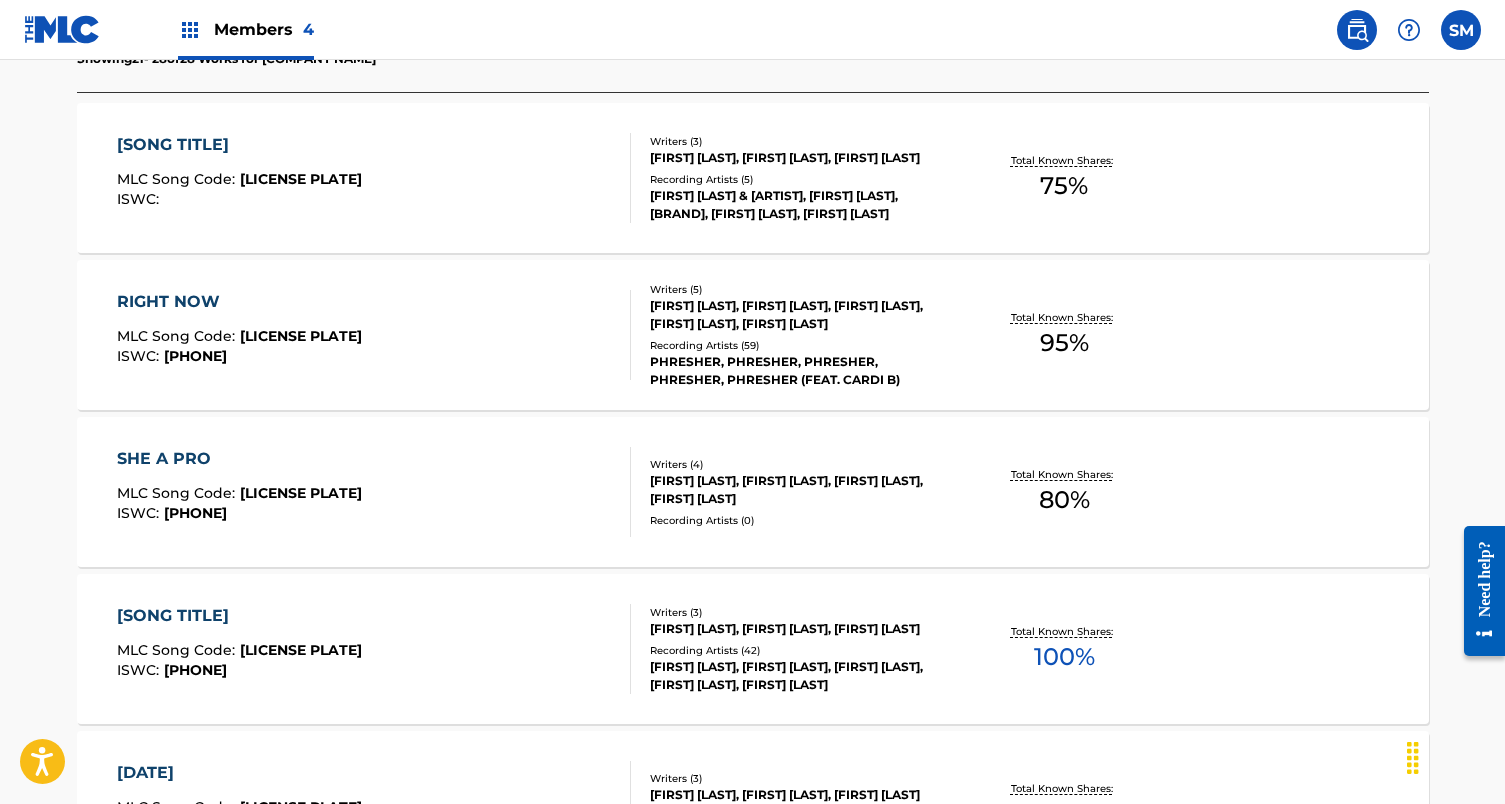 click on "KLENORD RAPHAEL, BELCALIS ALMANZAR, DELROY FORD" at bounding box center (801, 629) 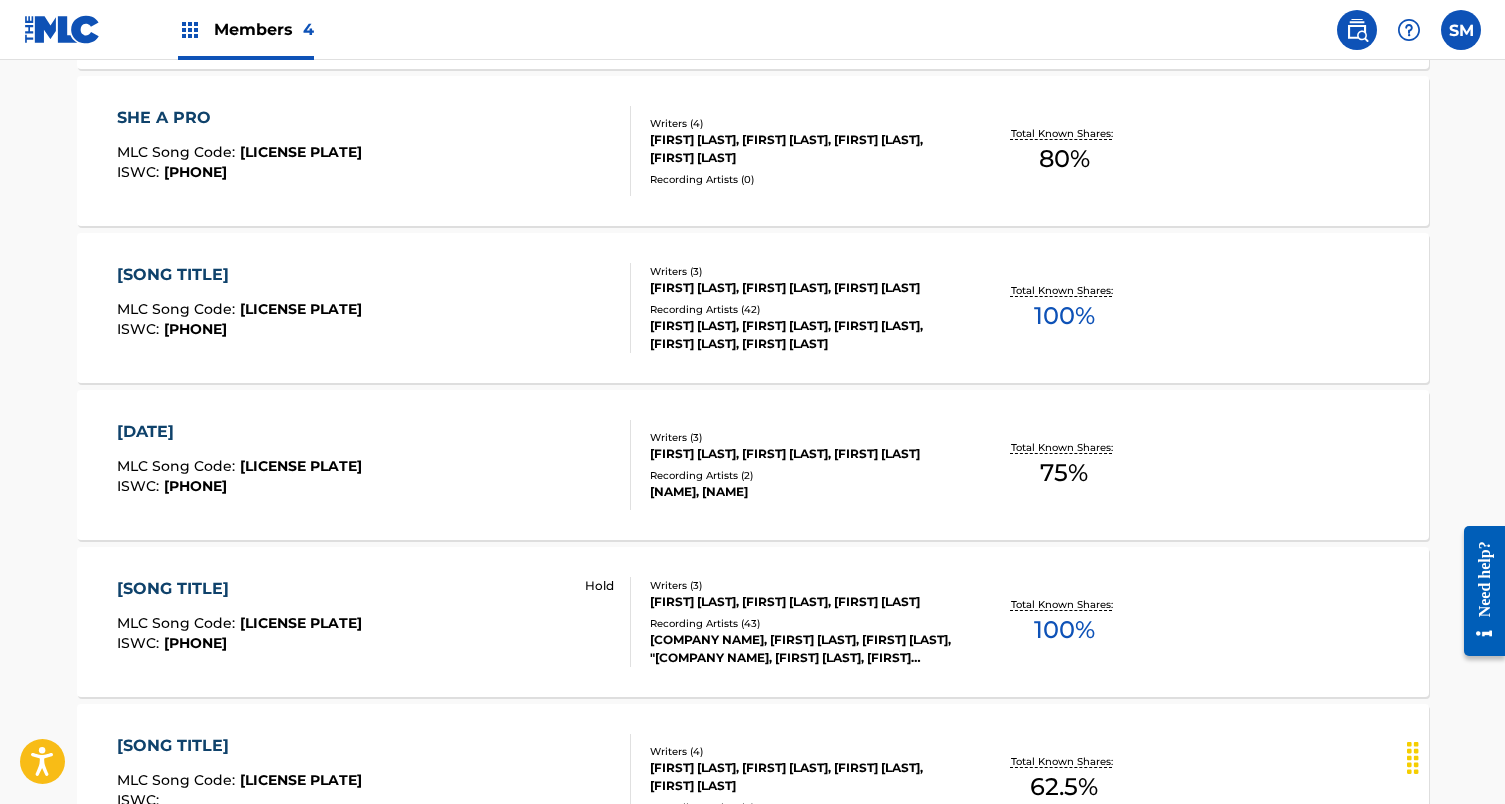 click on "KIARI KENDRELL CEPHUS, BELCALIS ALMANZAR, DARYL MCPHERSON" at bounding box center (801, 602) 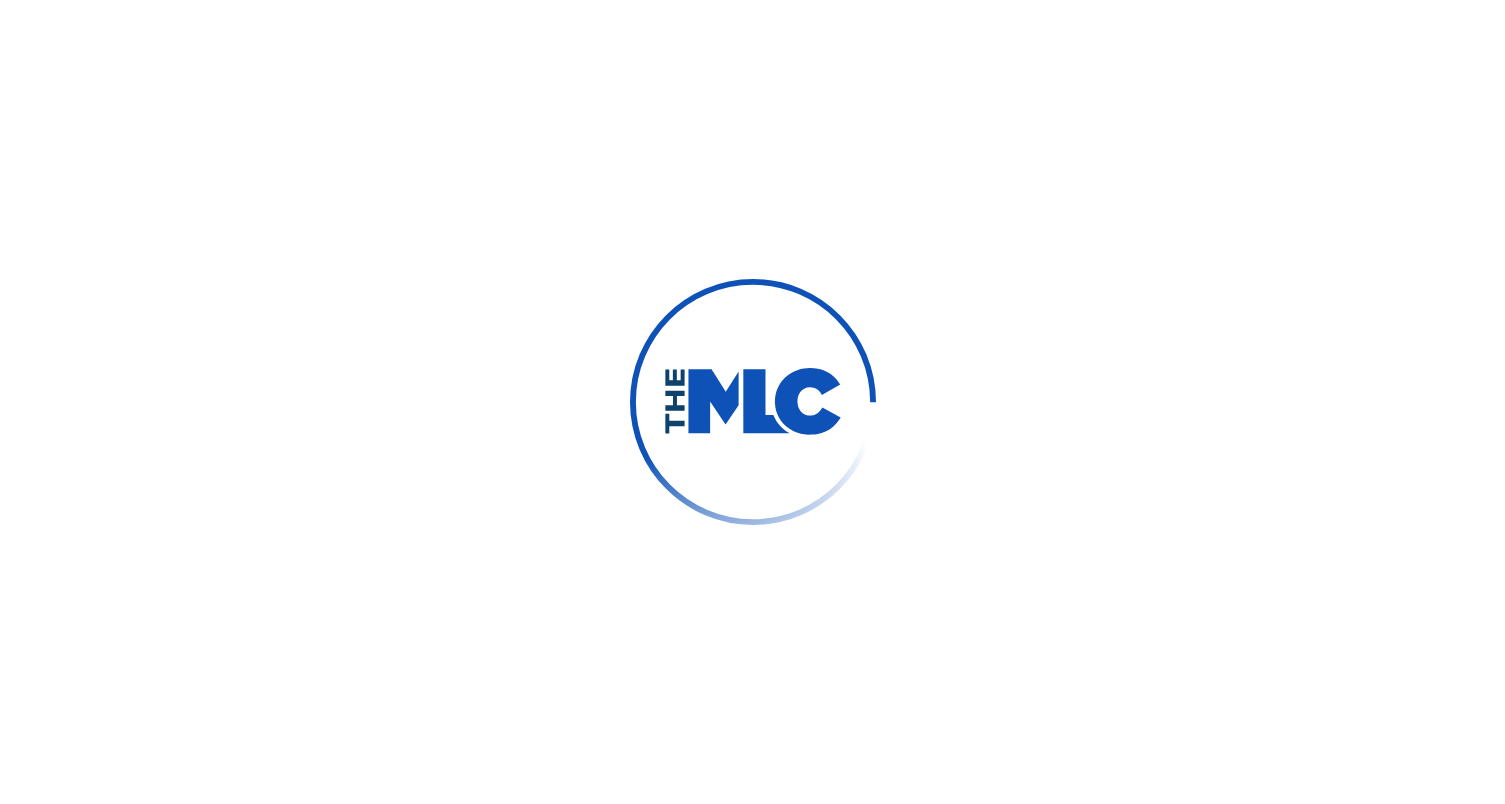 scroll, scrollTop: 0, scrollLeft: 0, axis: both 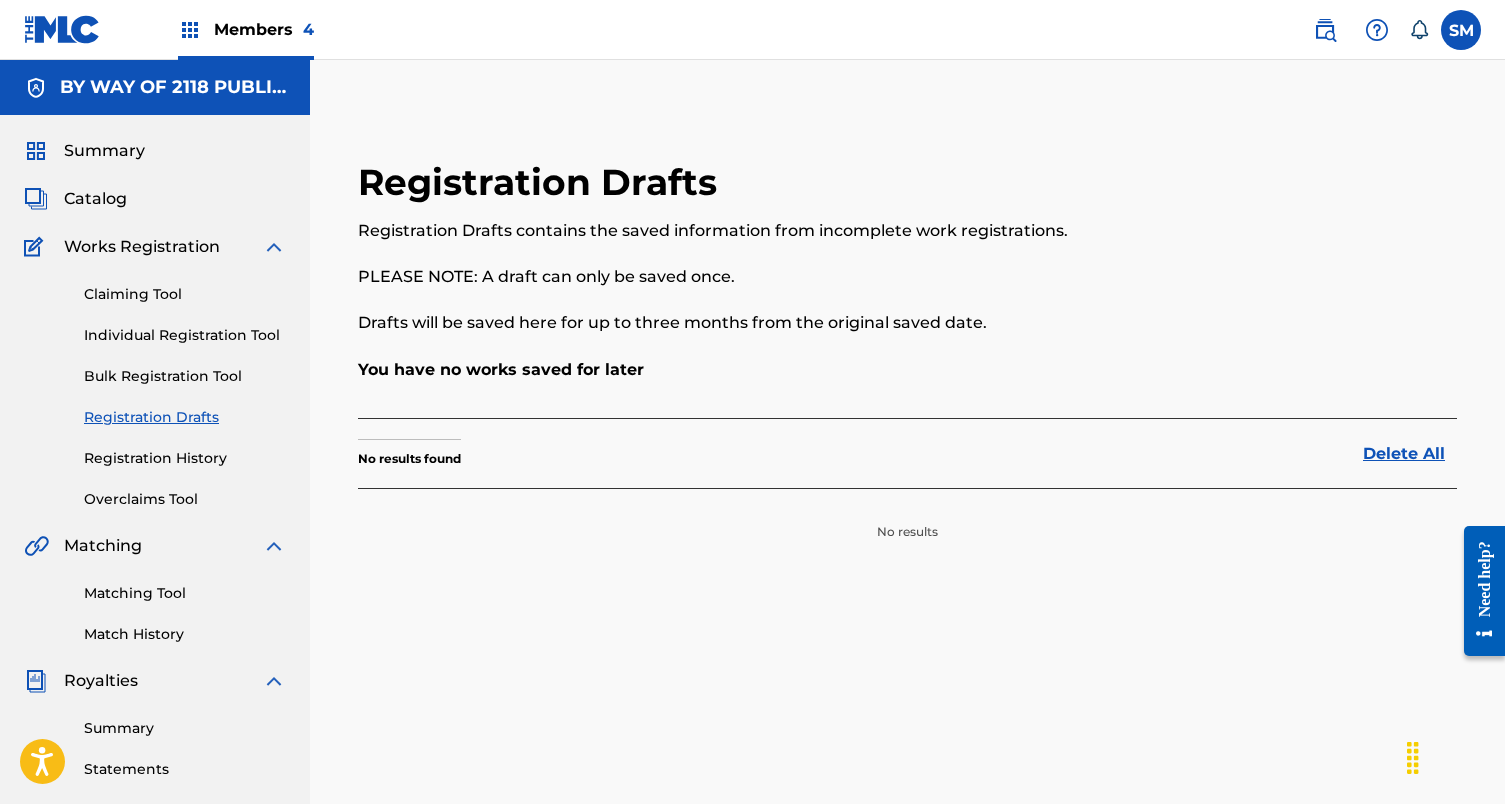 click at bounding box center (1325, 30) 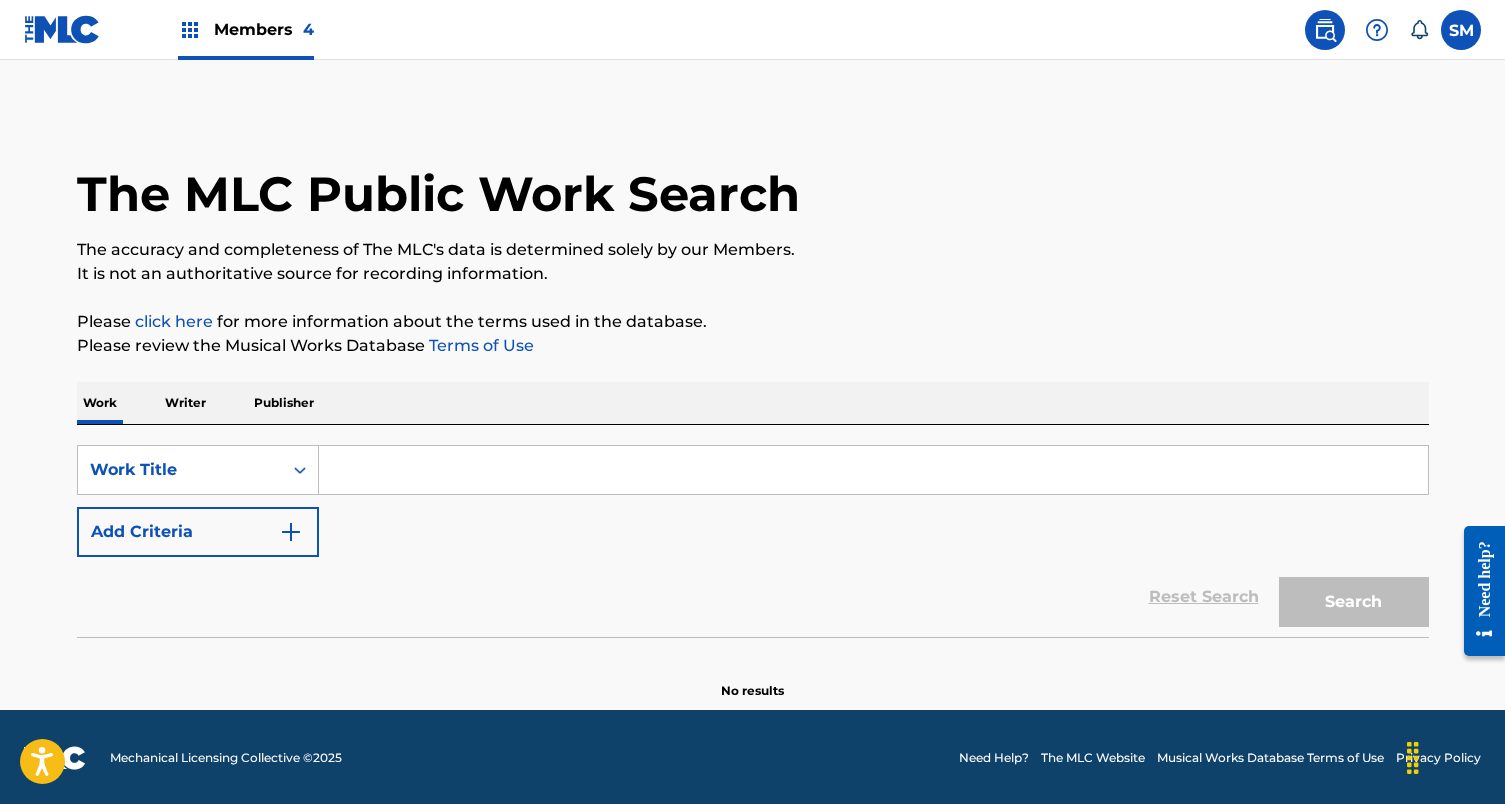 click at bounding box center [873, 470] 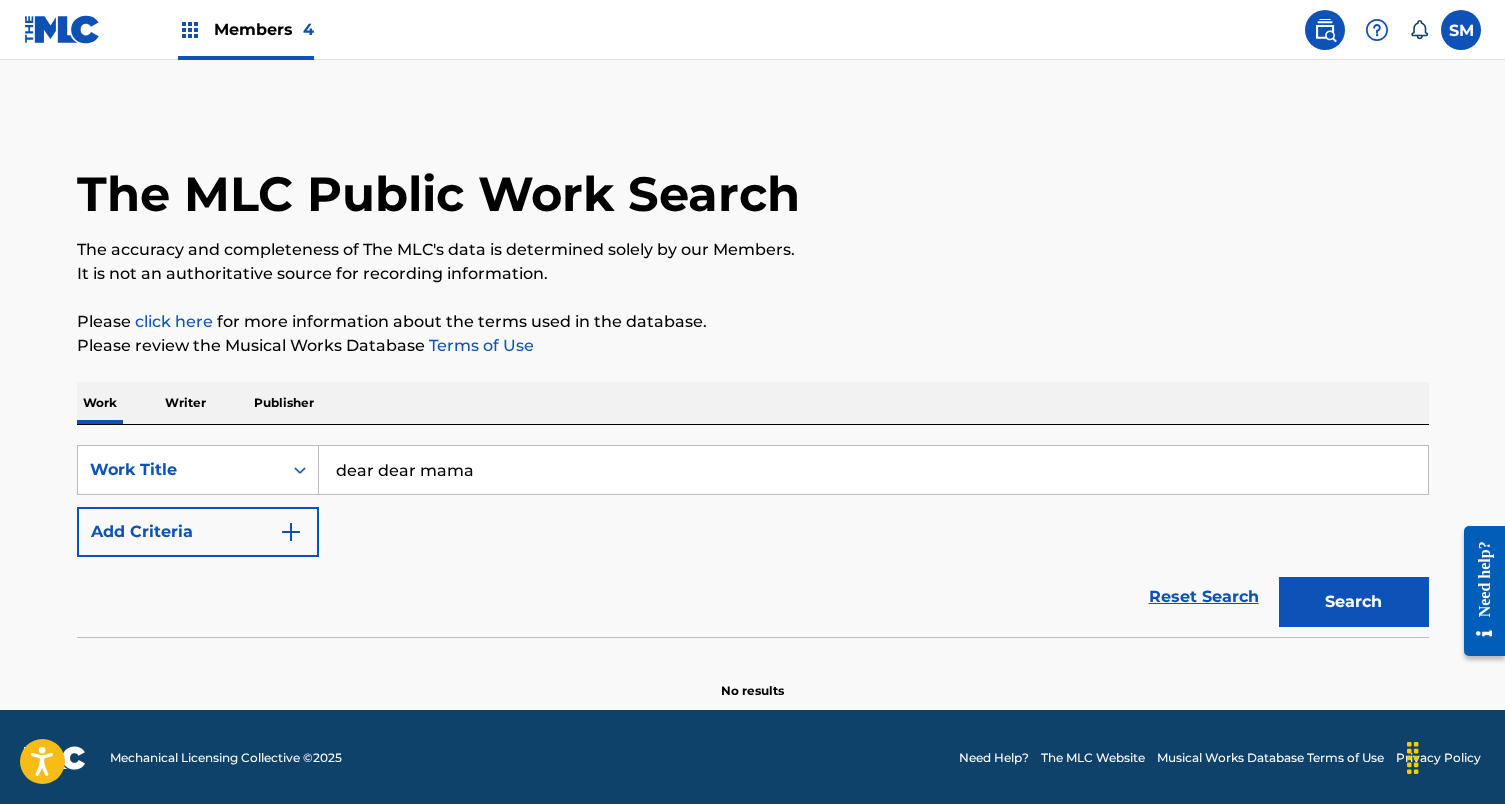 click on "dear dear mama" at bounding box center (873, 470) 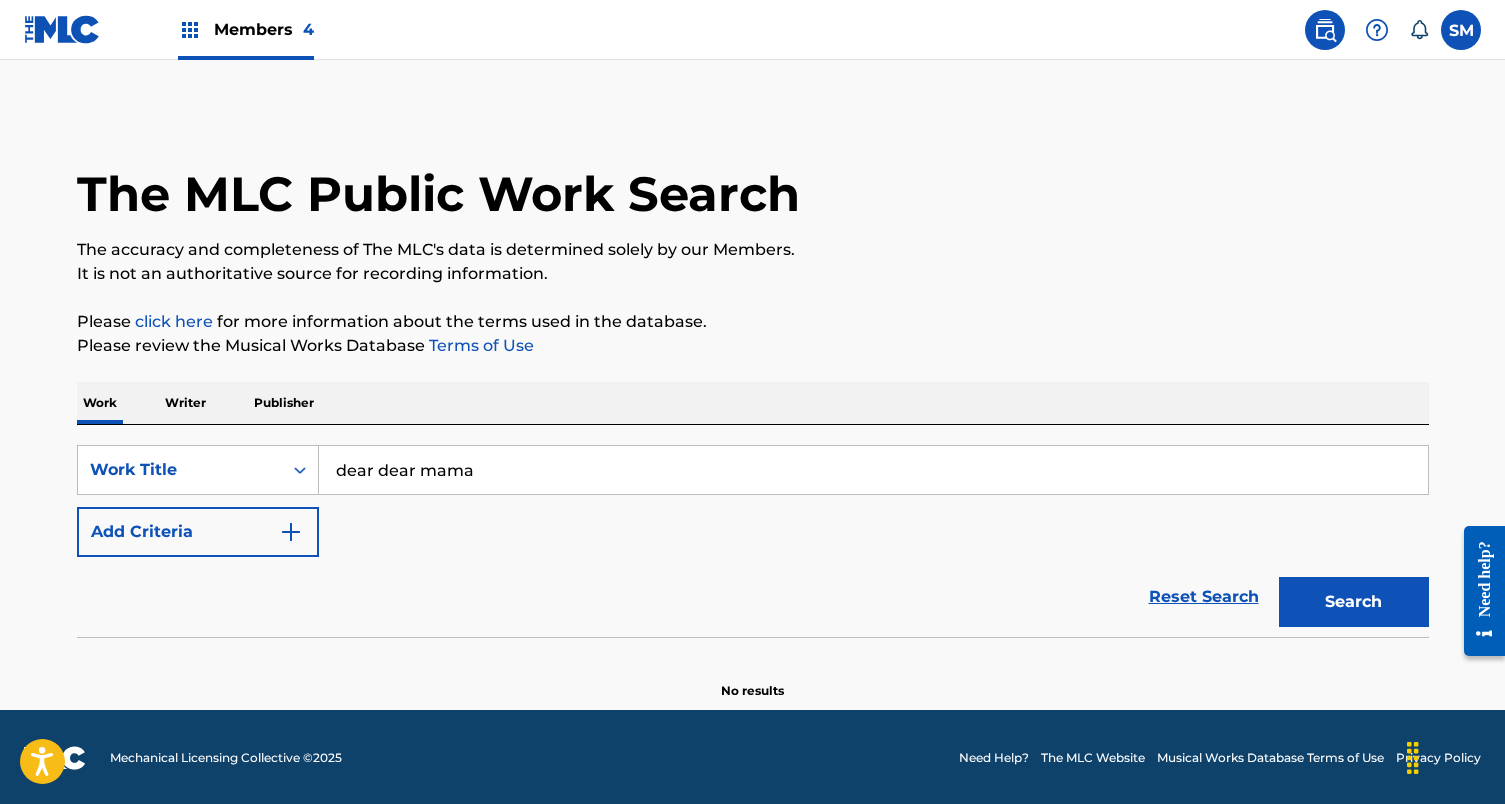 click on "dear dear mama" at bounding box center [873, 470] 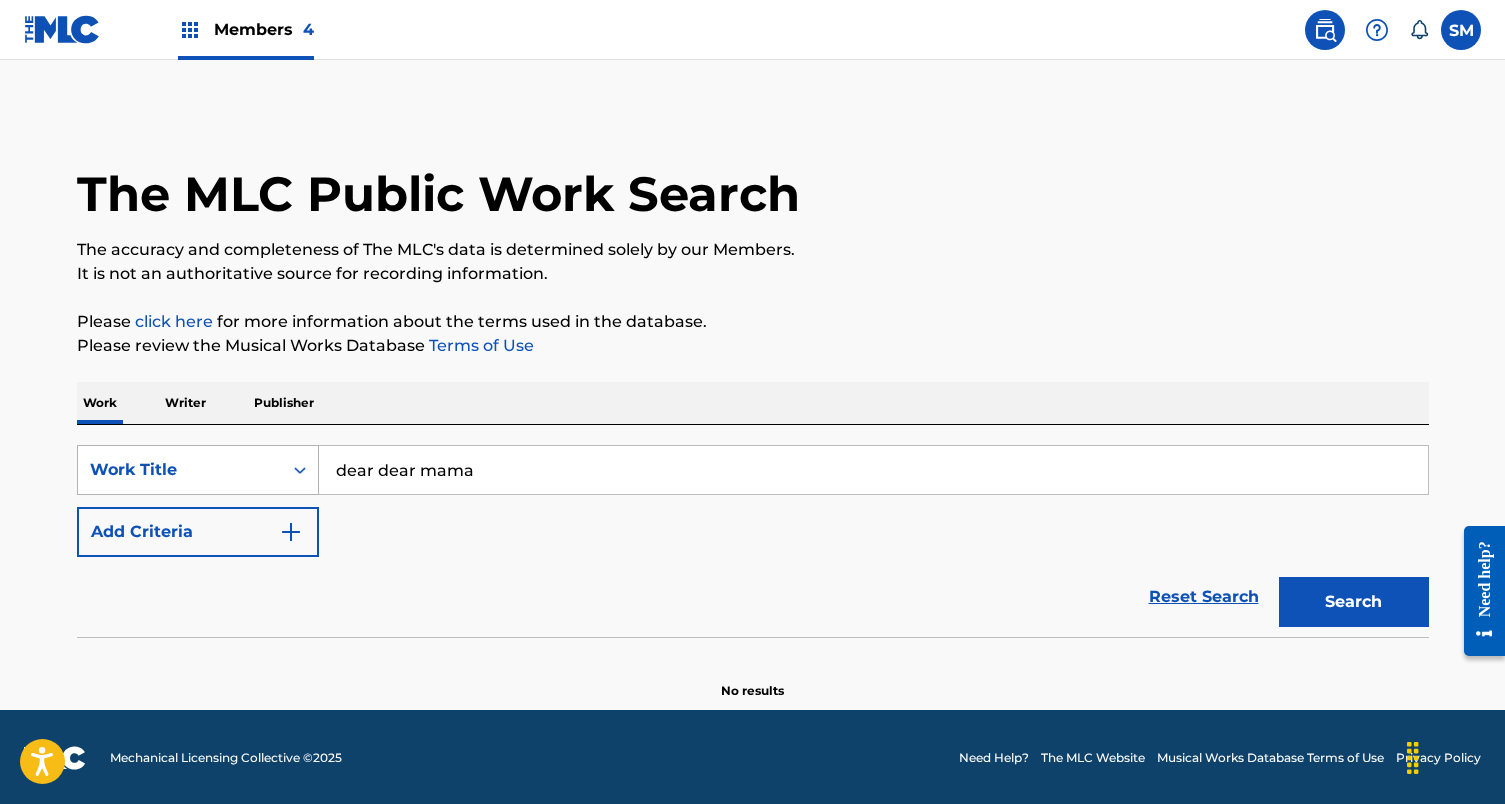 drag, startPoint x: 370, startPoint y: 473, endPoint x: 259, endPoint y: 465, distance: 111.28792 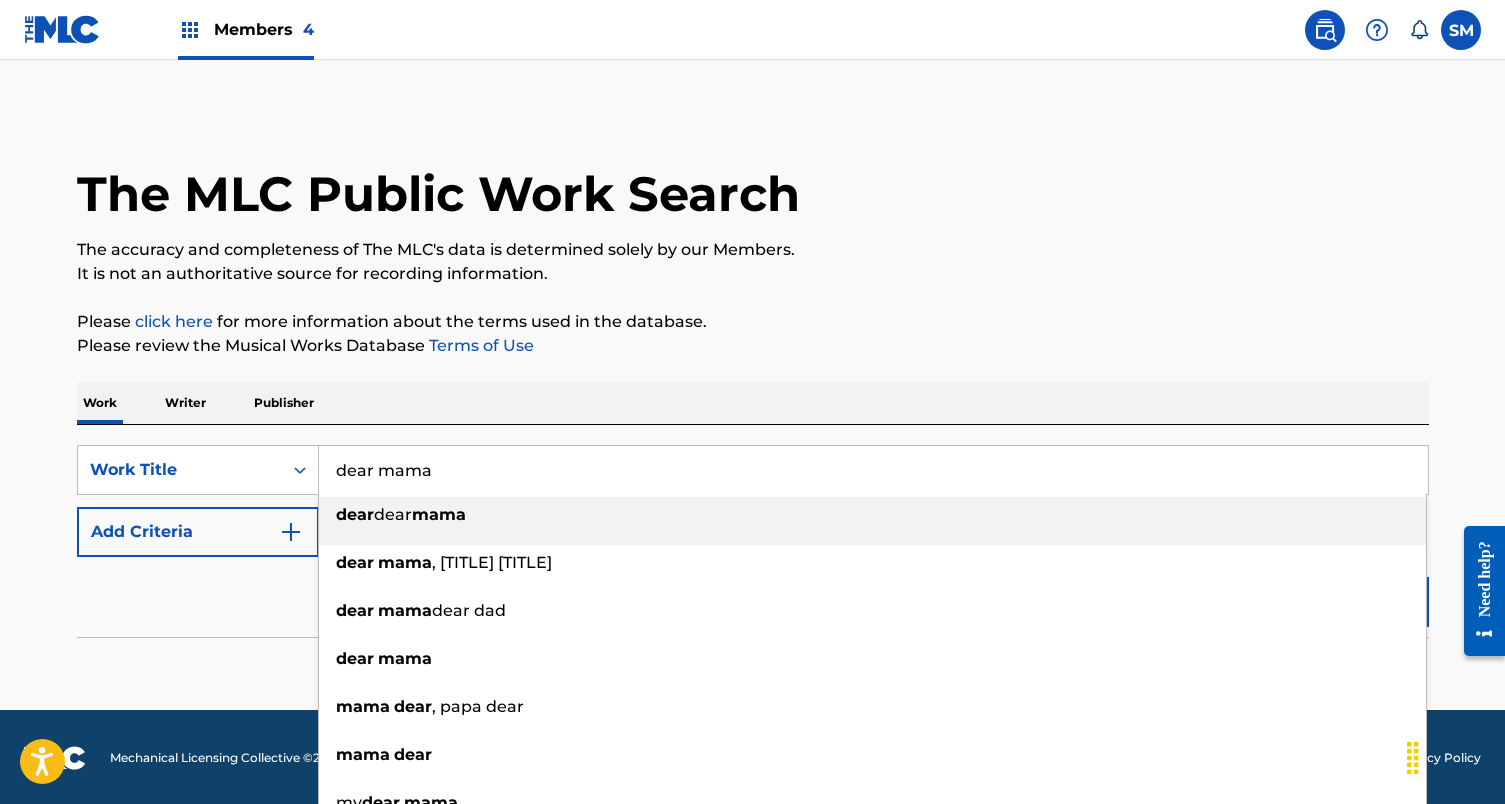 click on "dear mama" at bounding box center (873, 470) 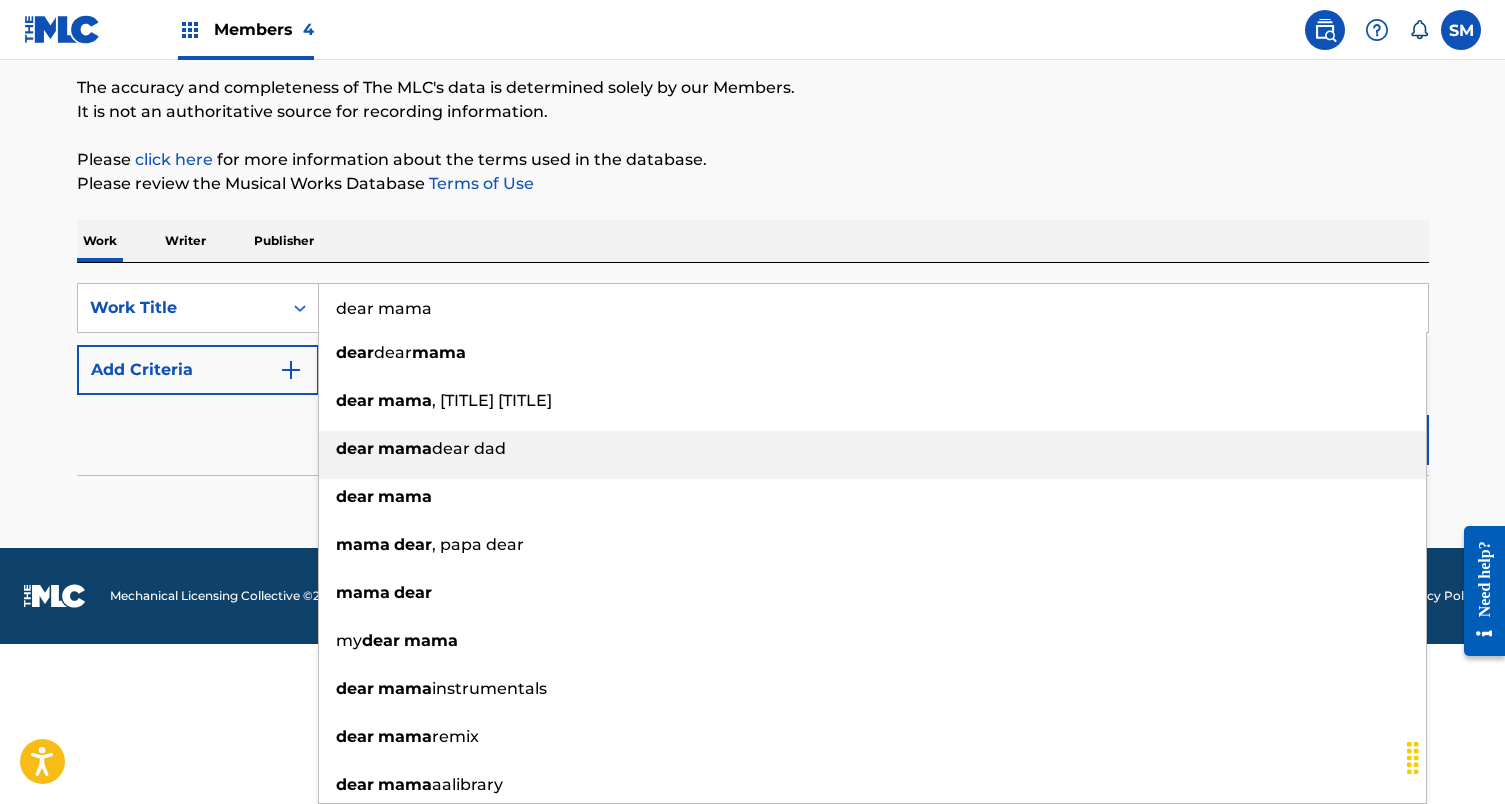 scroll, scrollTop: 162, scrollLeft: 0, axis: vertical 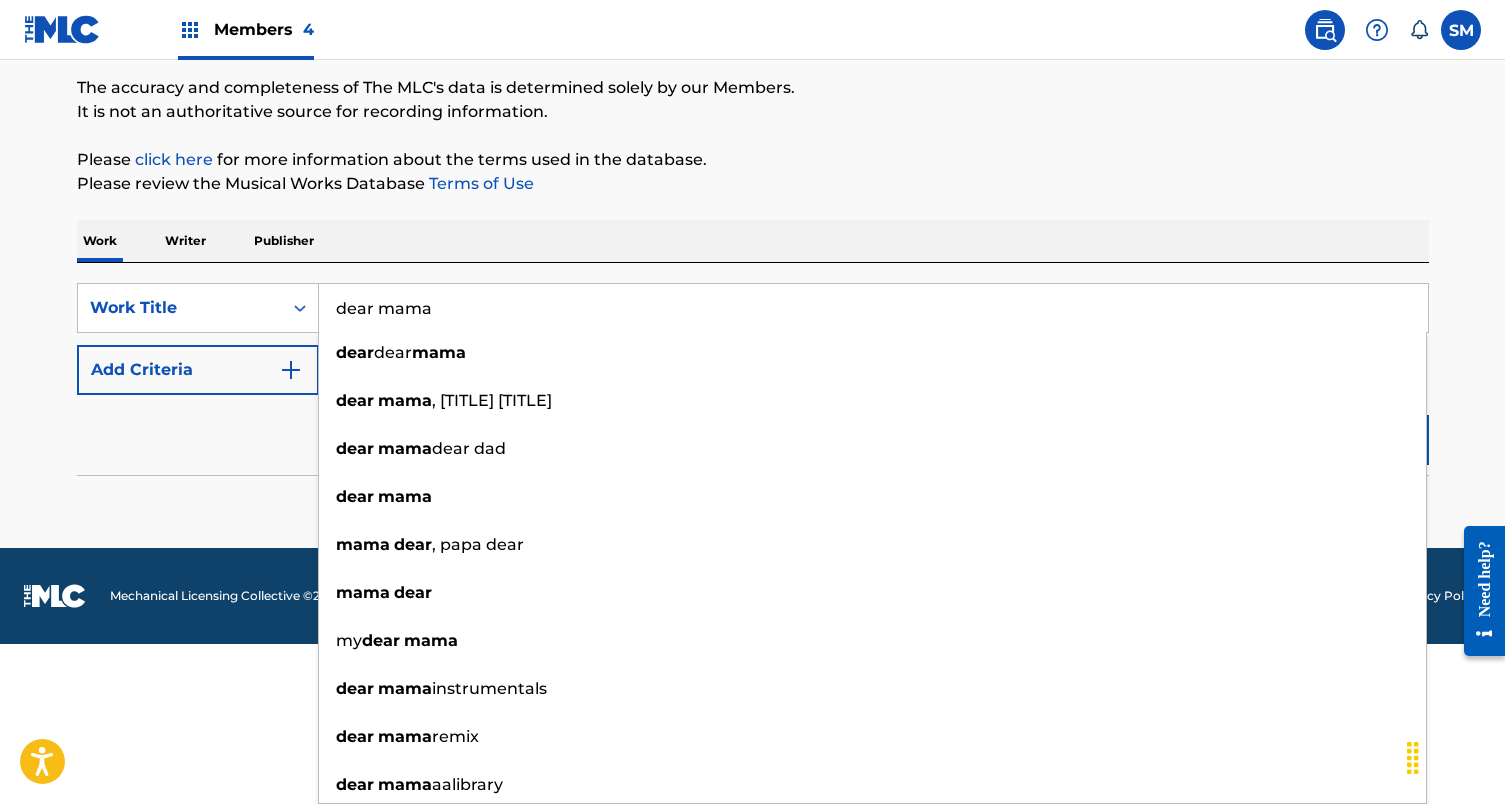 type on "dear mama" 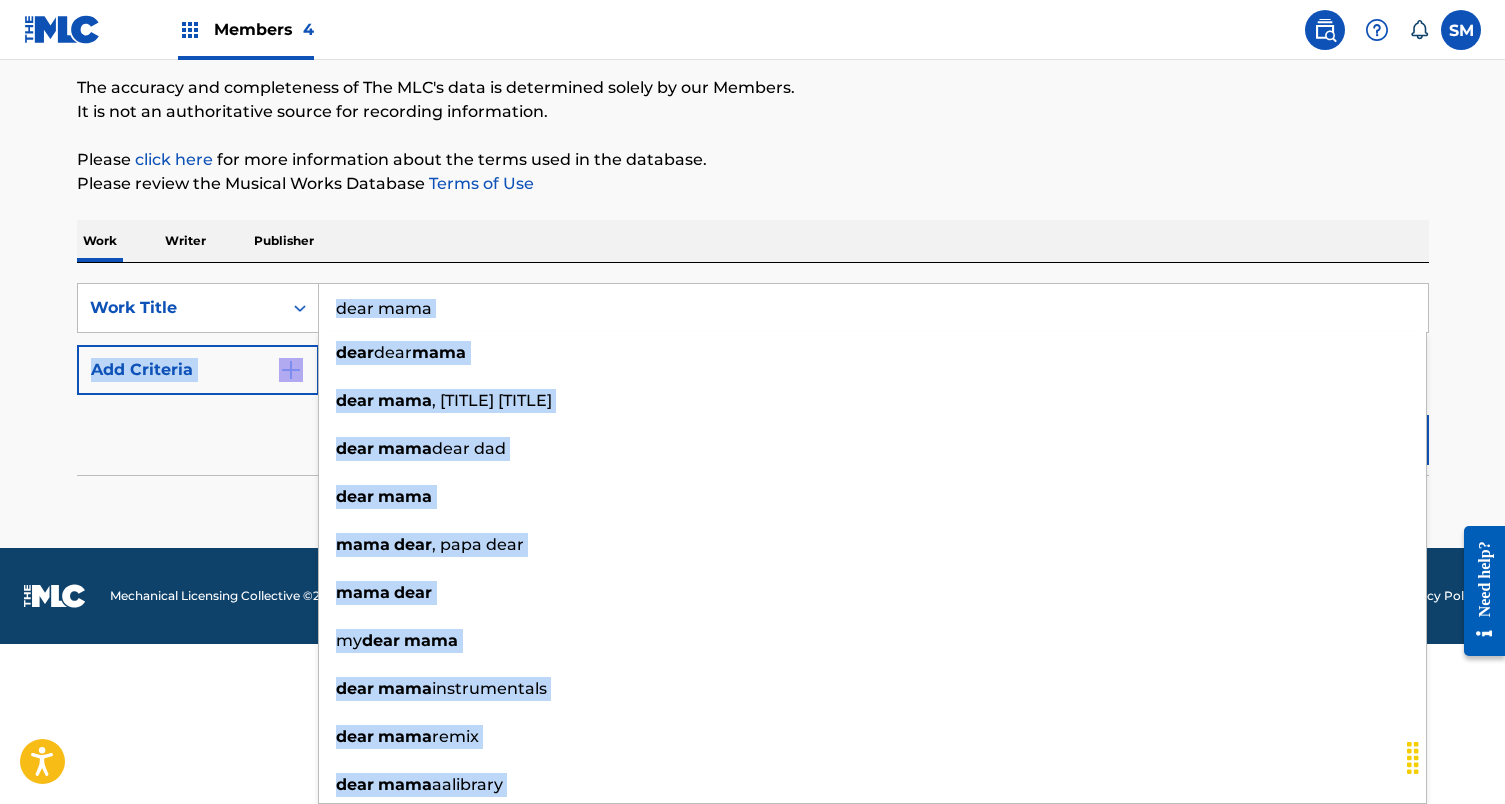 scroll, scrollTop: 2, scrollLeft: 0, axis: vertical 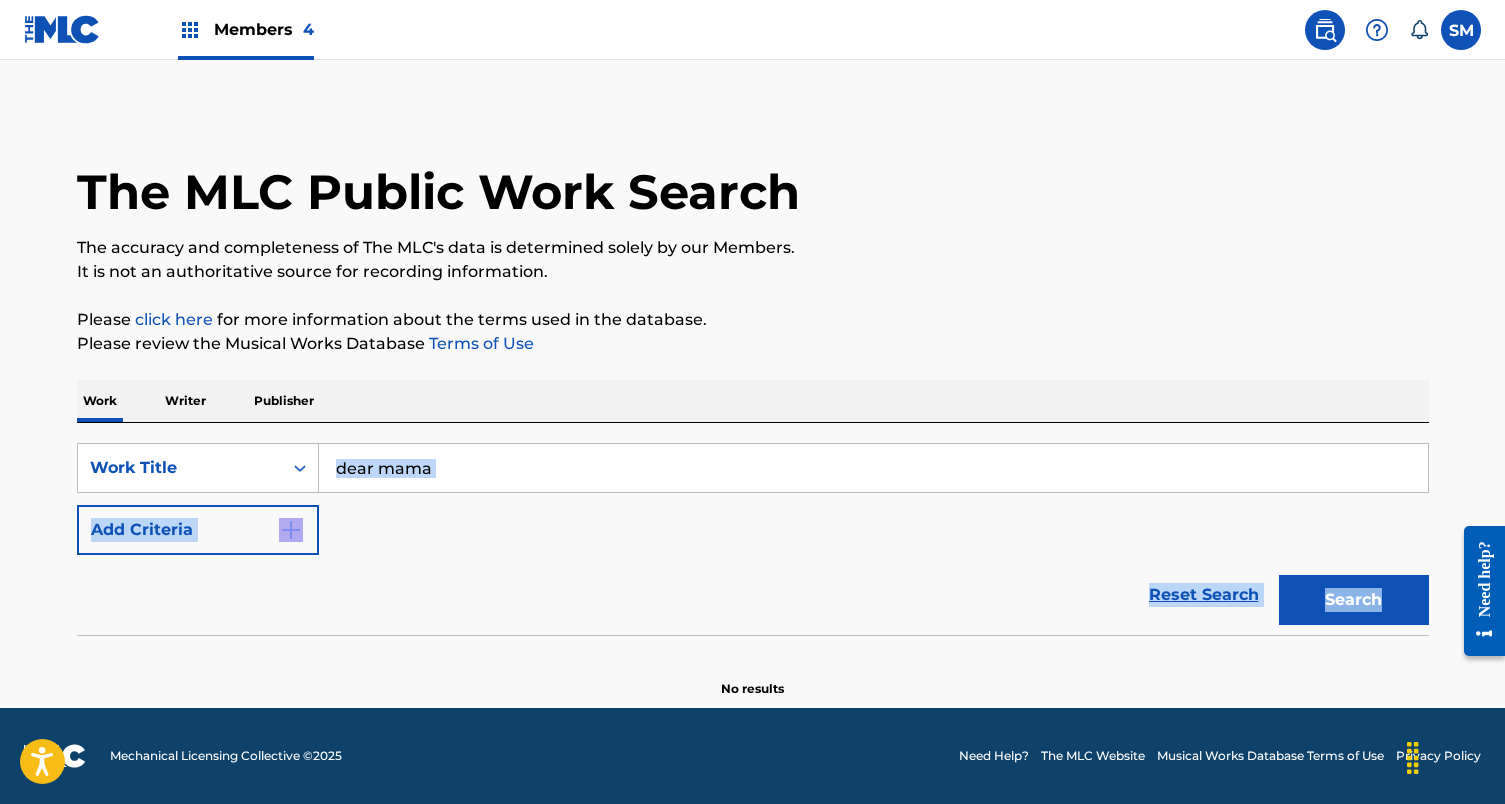 click on "The MLC Public Work Search The accuracy and completeness of The MLC's data is determined solely by our Members. It is not an authoritative source for recording information. Please   click here   for more information about the terms used in the database. Please review the Musical Works Database   Terms of Use Work Writer Publisher SearchWithCriteria904c94af-cc06-4c52-9547-360394318b3d Work Title dear mama Add Criteria Reset Search Search No results" at bounding box center (753, 403) 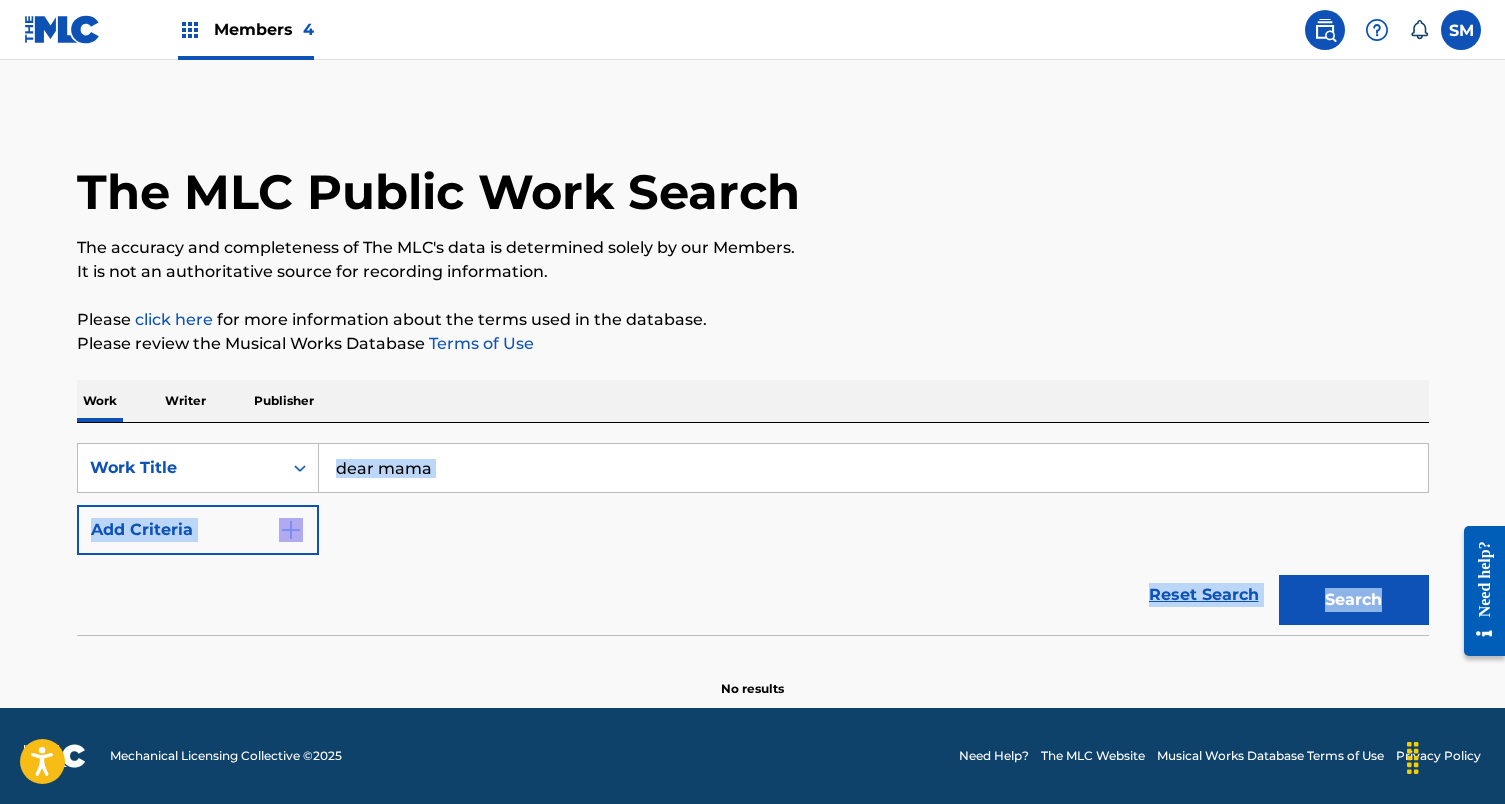 click on "Search" at bounding box center (1354, 600) 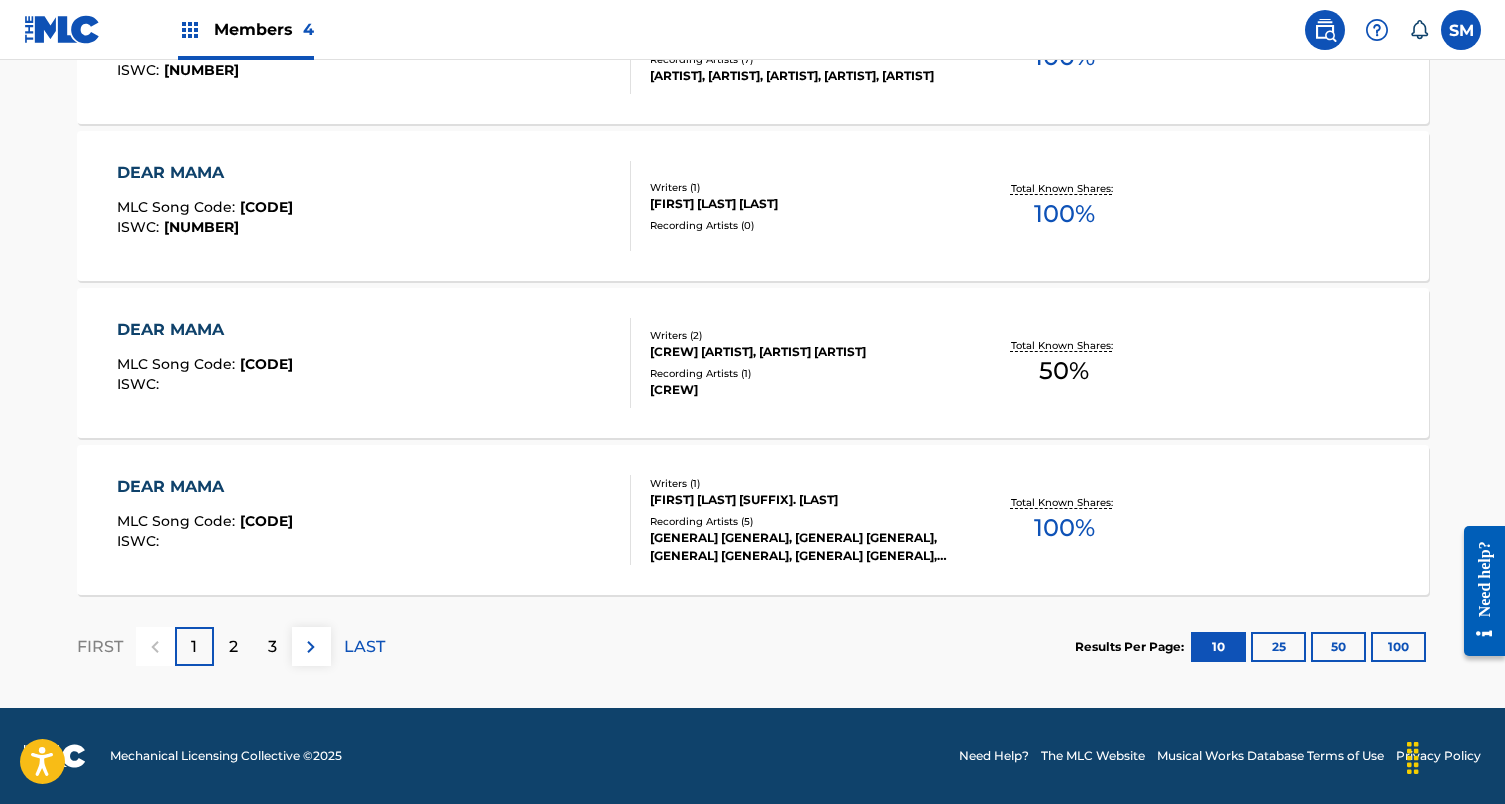 scroll, scrollTop: 1644, scrollLeft: 0, axis: vertical 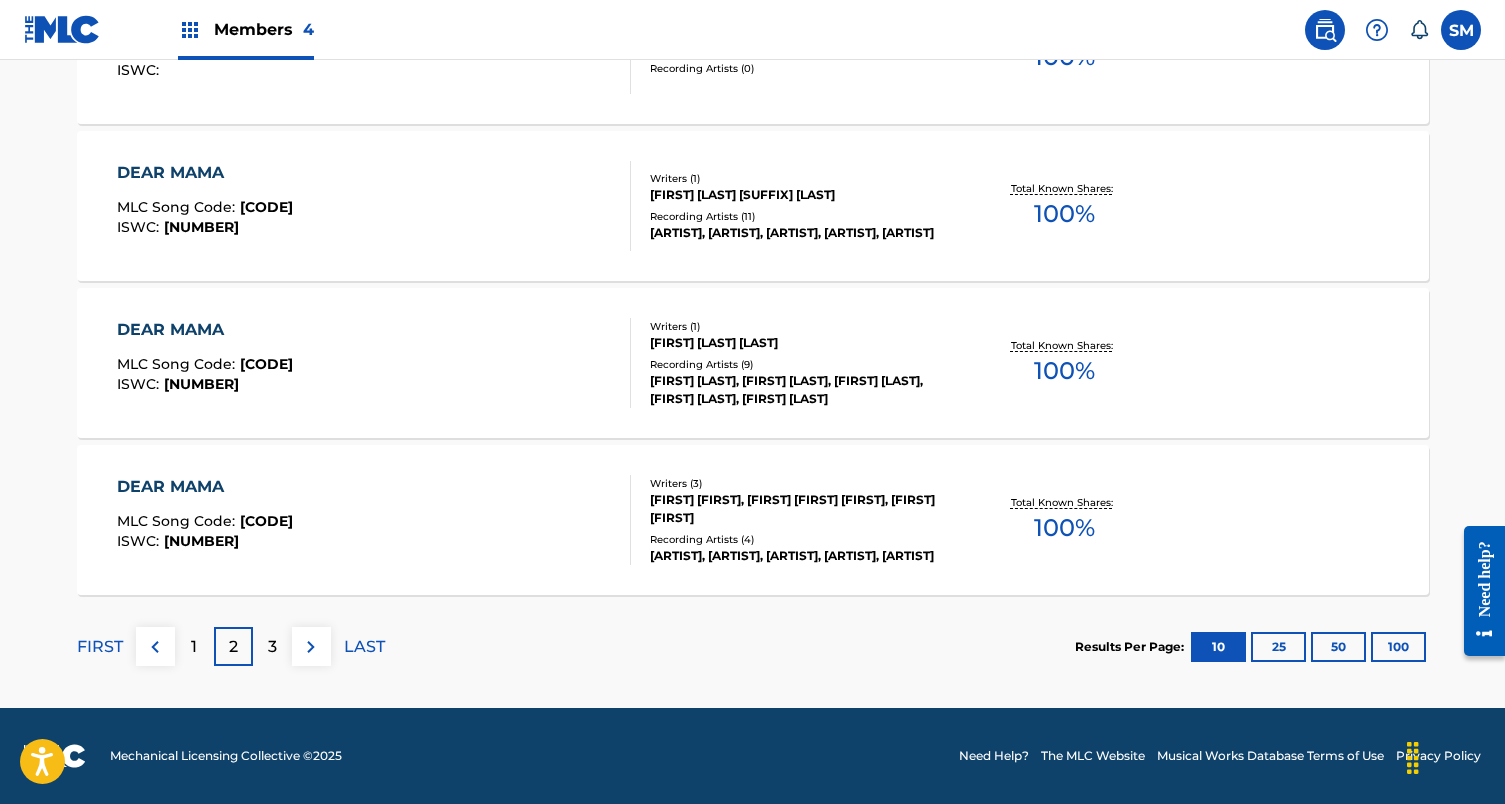 click on "3" at bounding box center [272, 647] 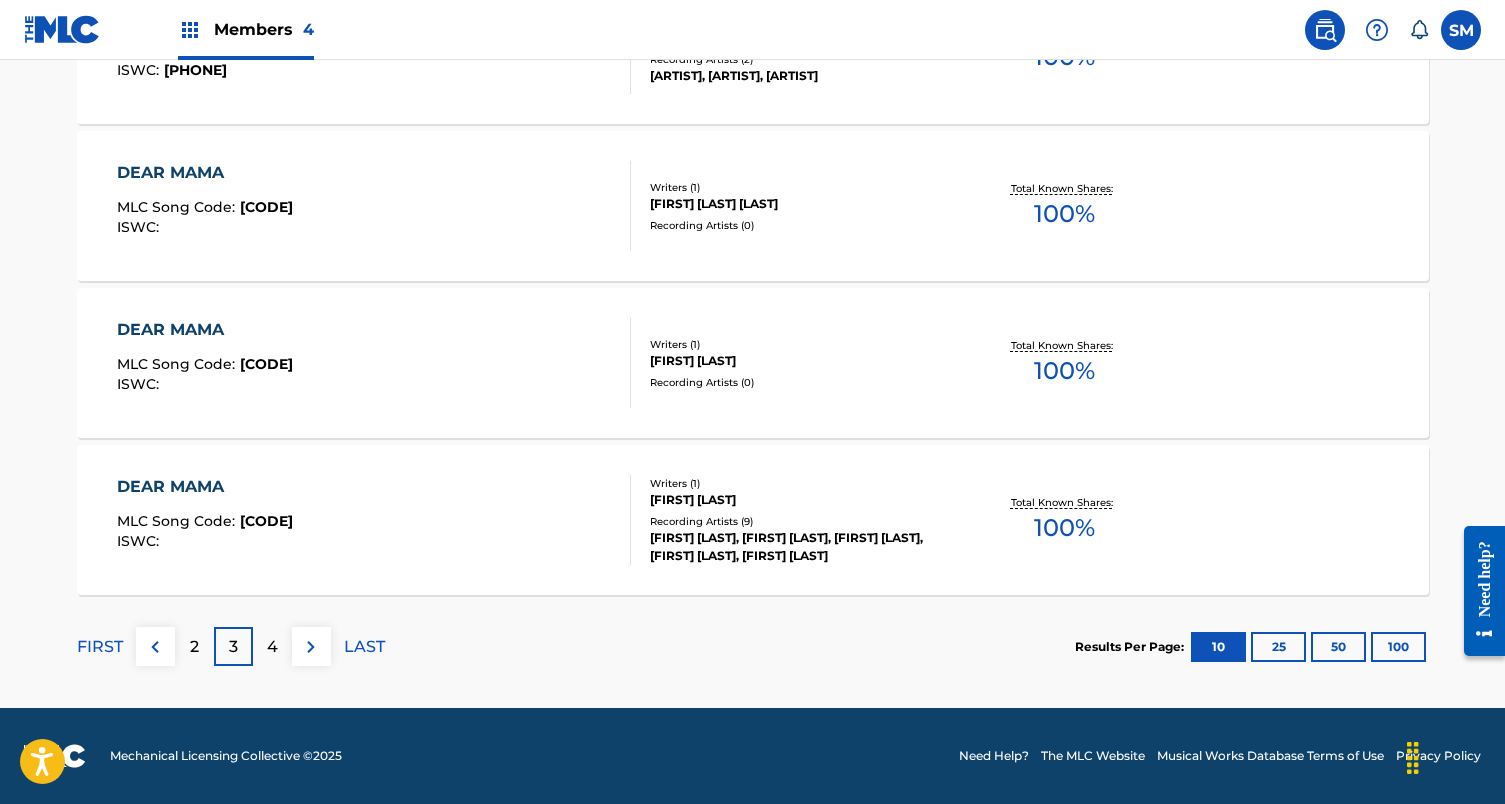 scroll, scrollTop: 1644, scrollLeft: 0, axis: vertical 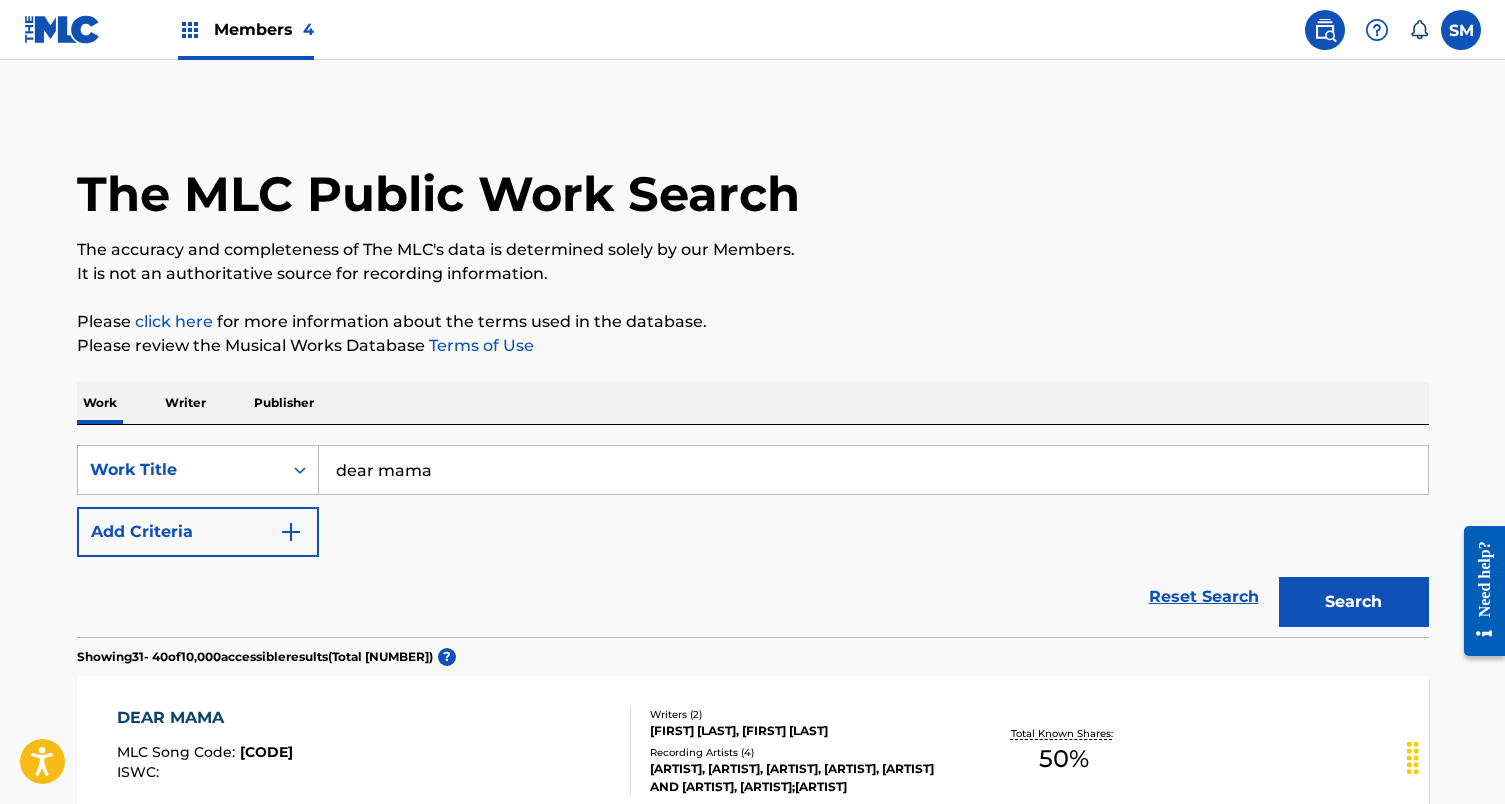 click on "Writer" at bounding box center [185, 403] 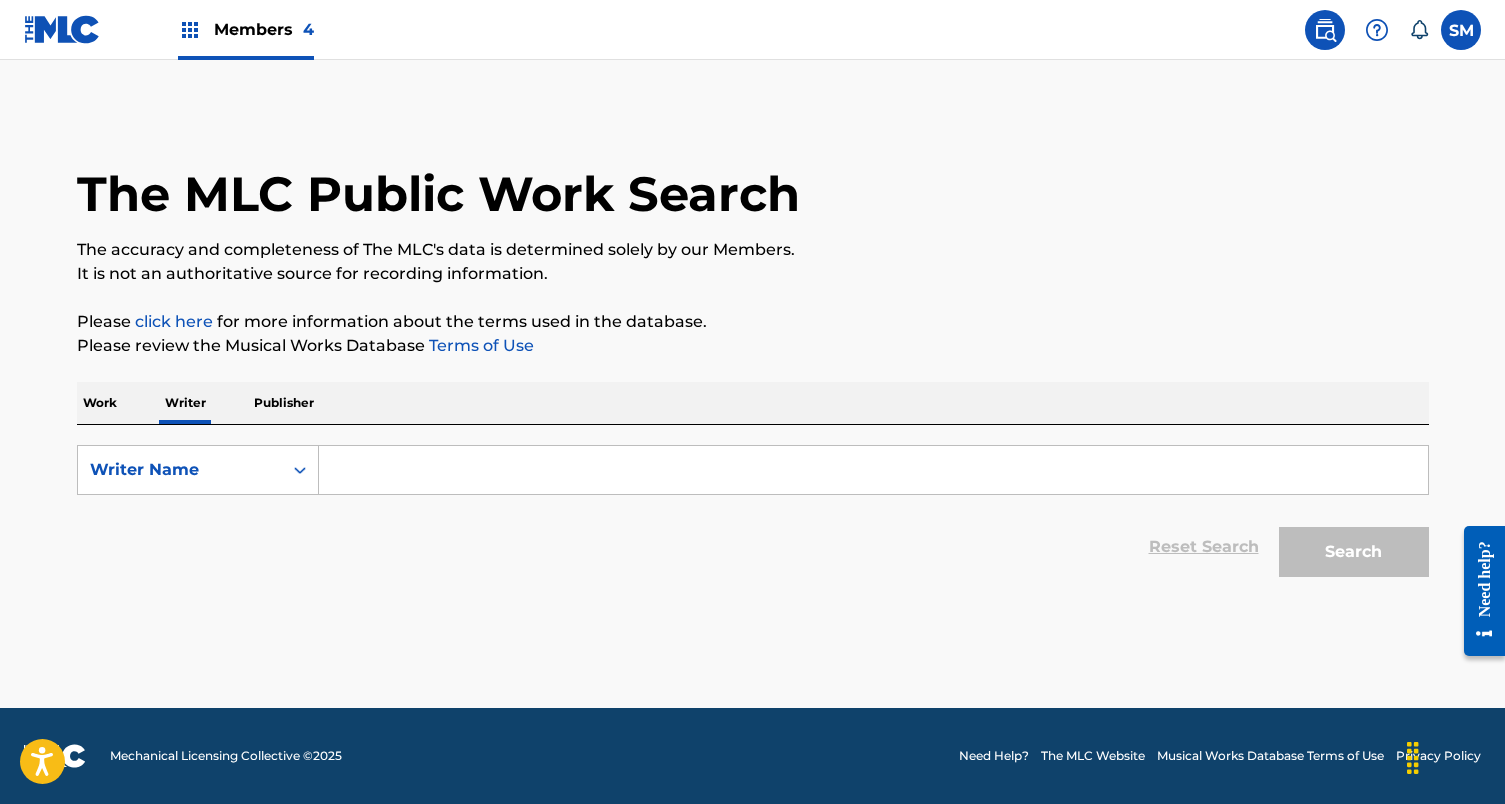 click at bounding box center [873, 470] 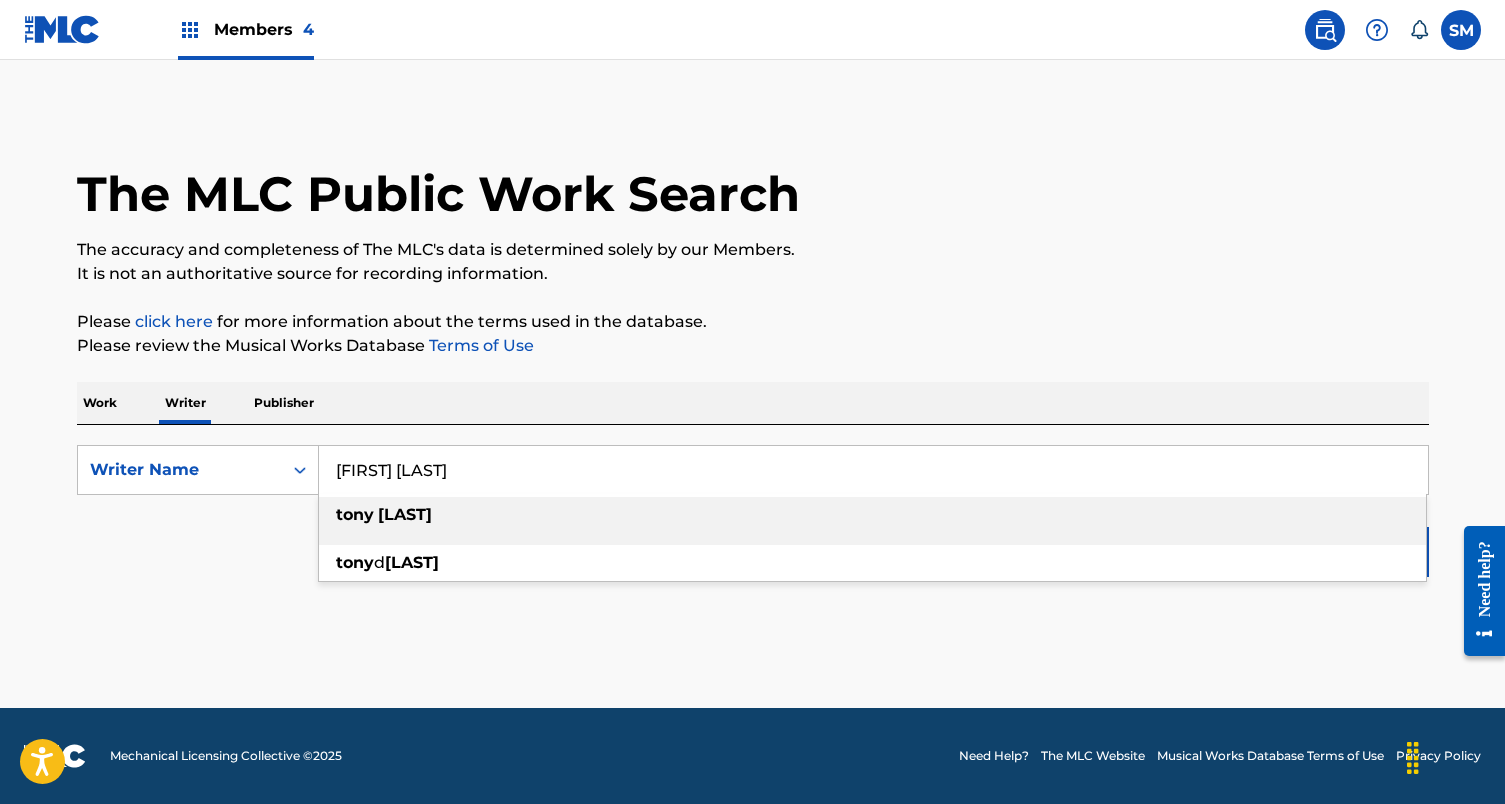 type on "[FIRST] [LAST]" 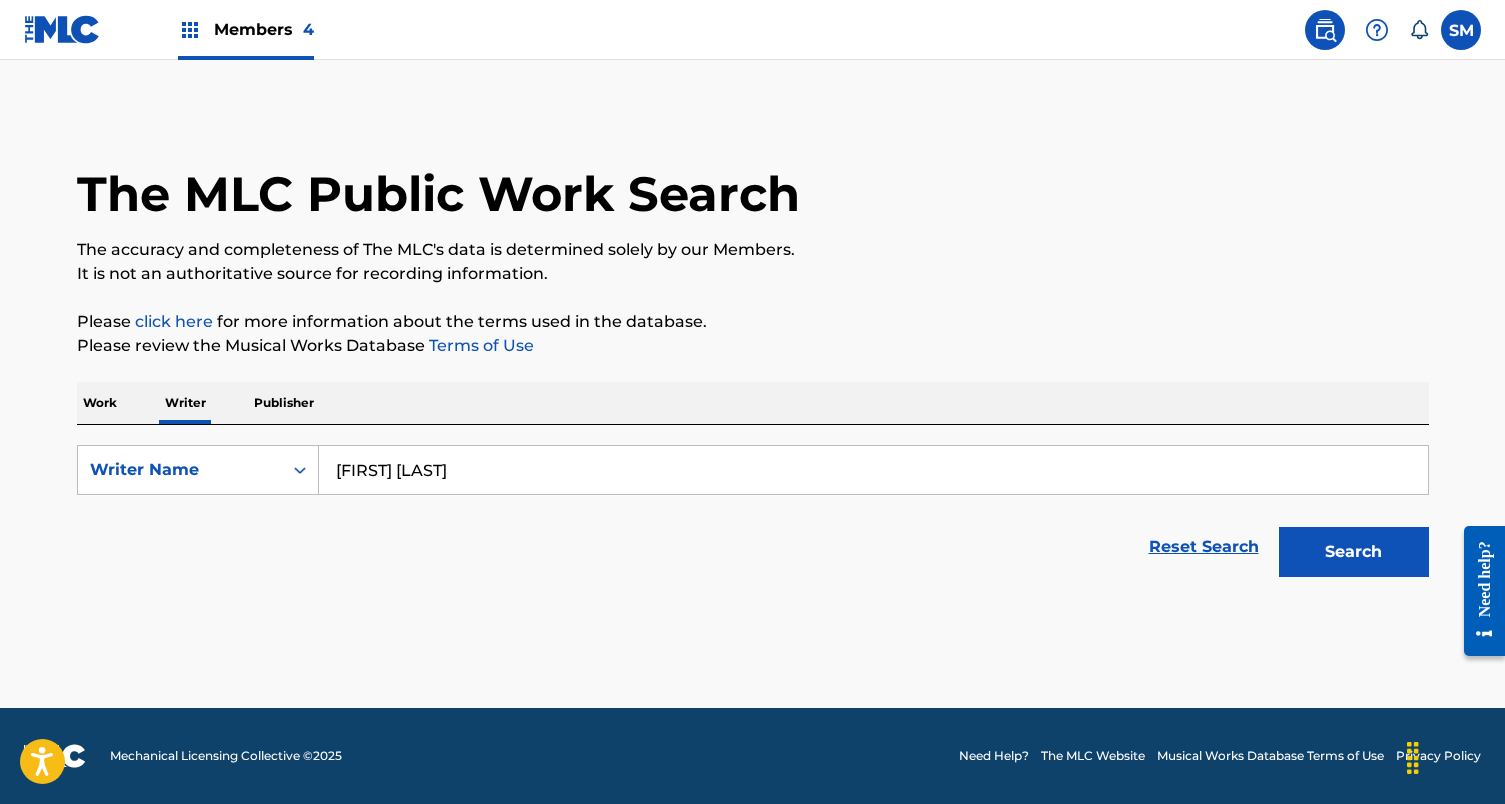 click on "Search" at bounding box center [1354, 552] 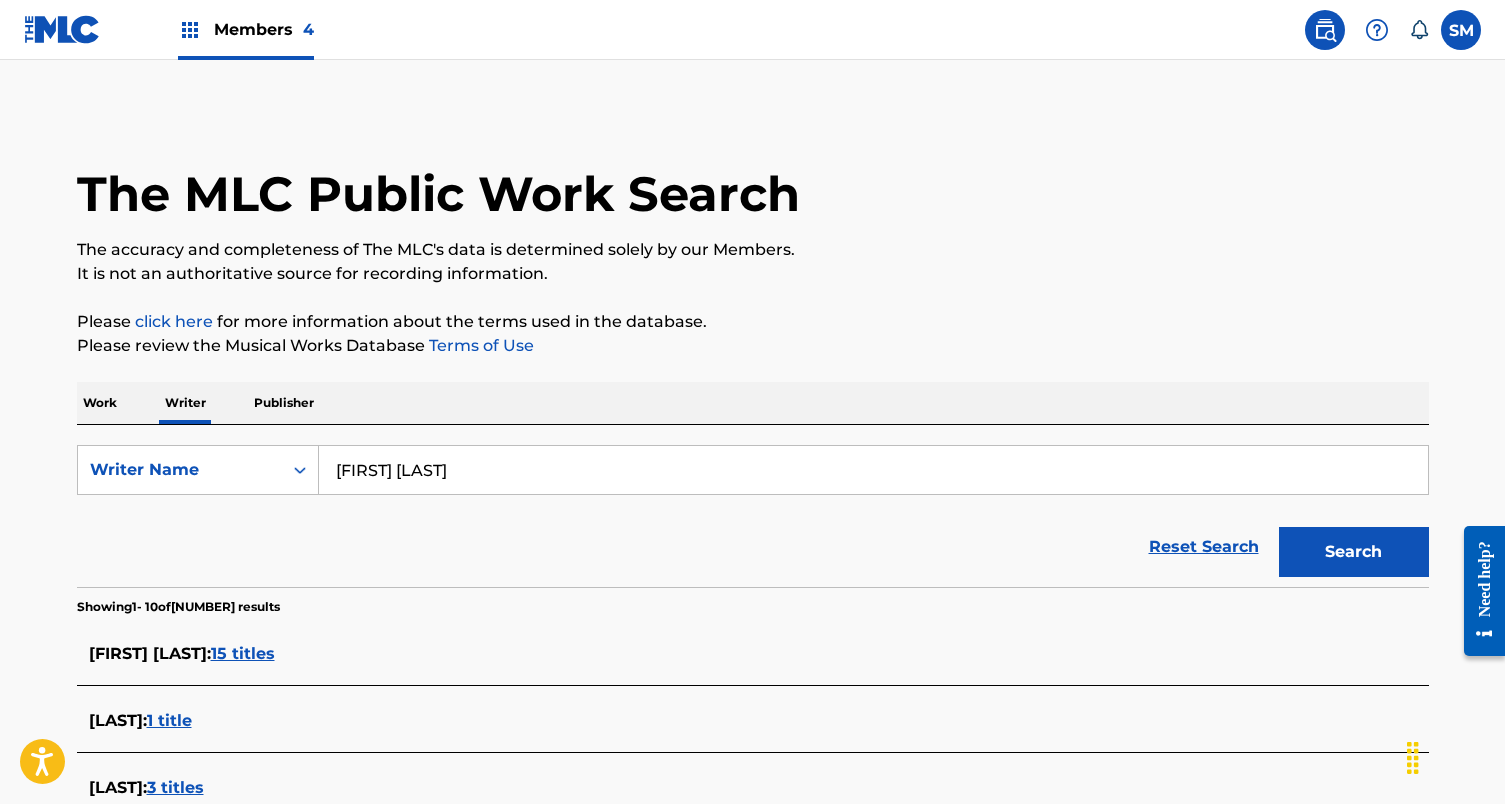 scroll, scrollTop: 40, scrollLeft: 0, axis: vertical 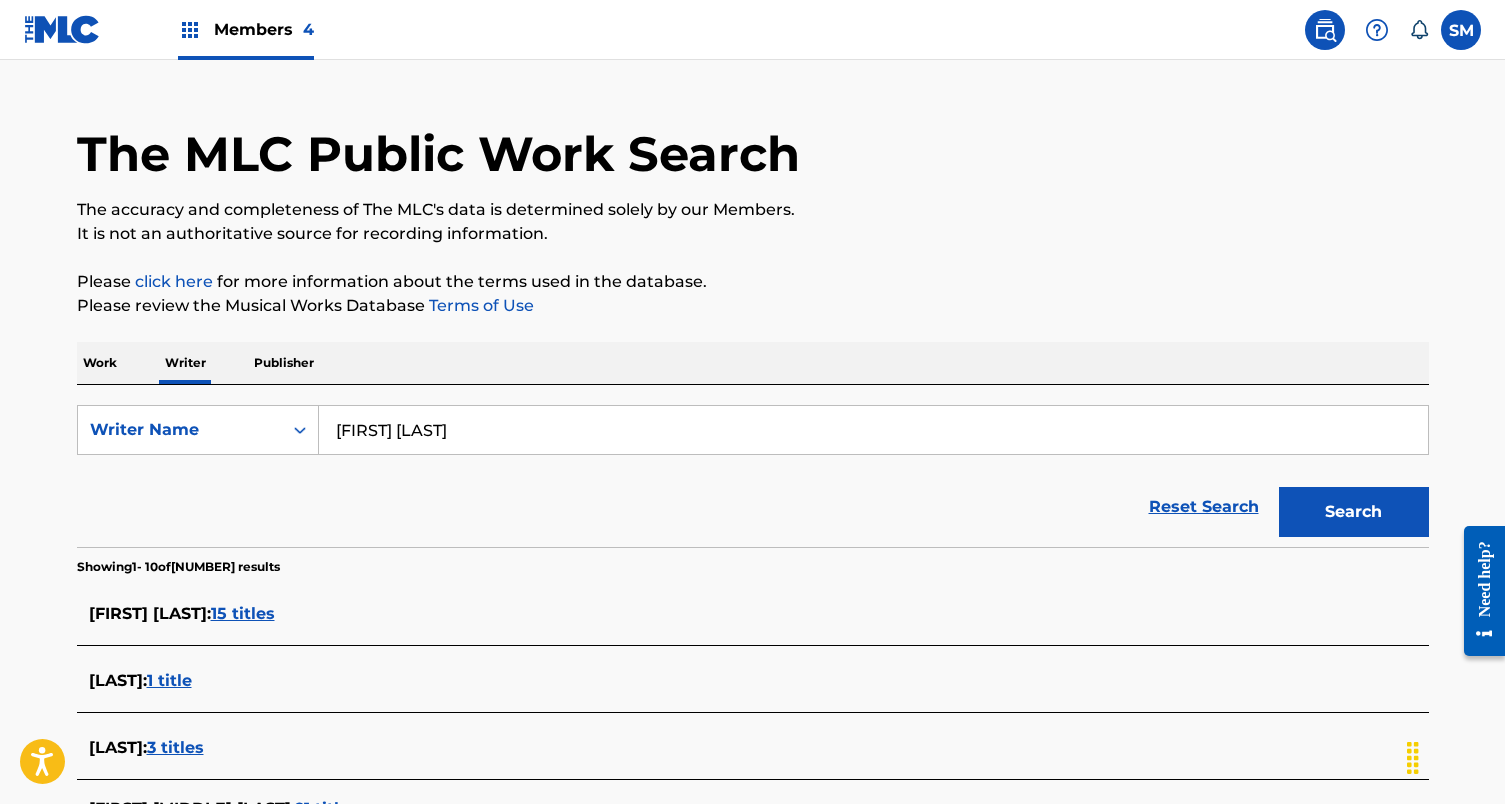 click on "15 titles" at bounding box center [243, 613] 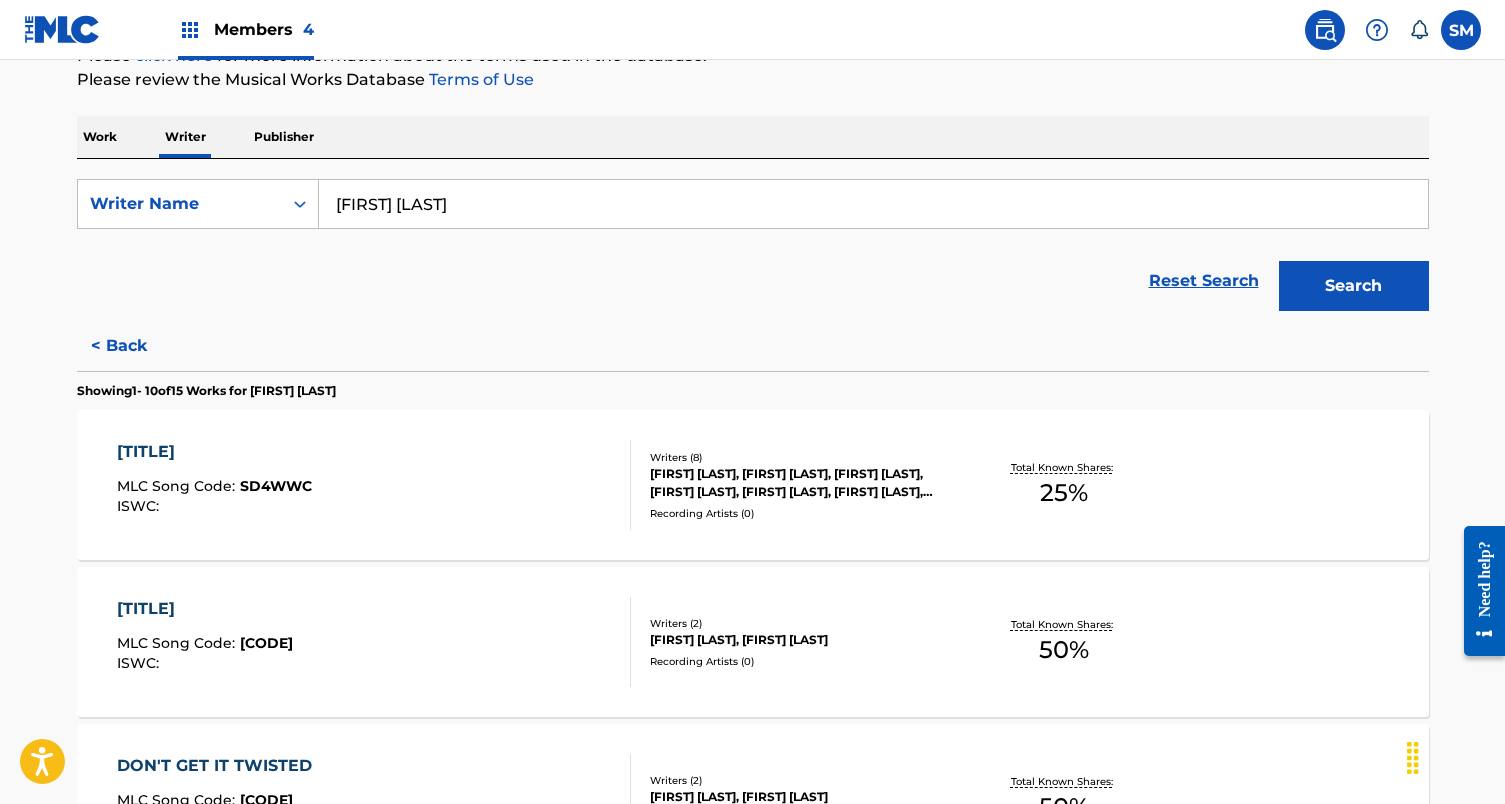 scroll, scrollTop: 284, scrollLeft: 0, axis: vertical 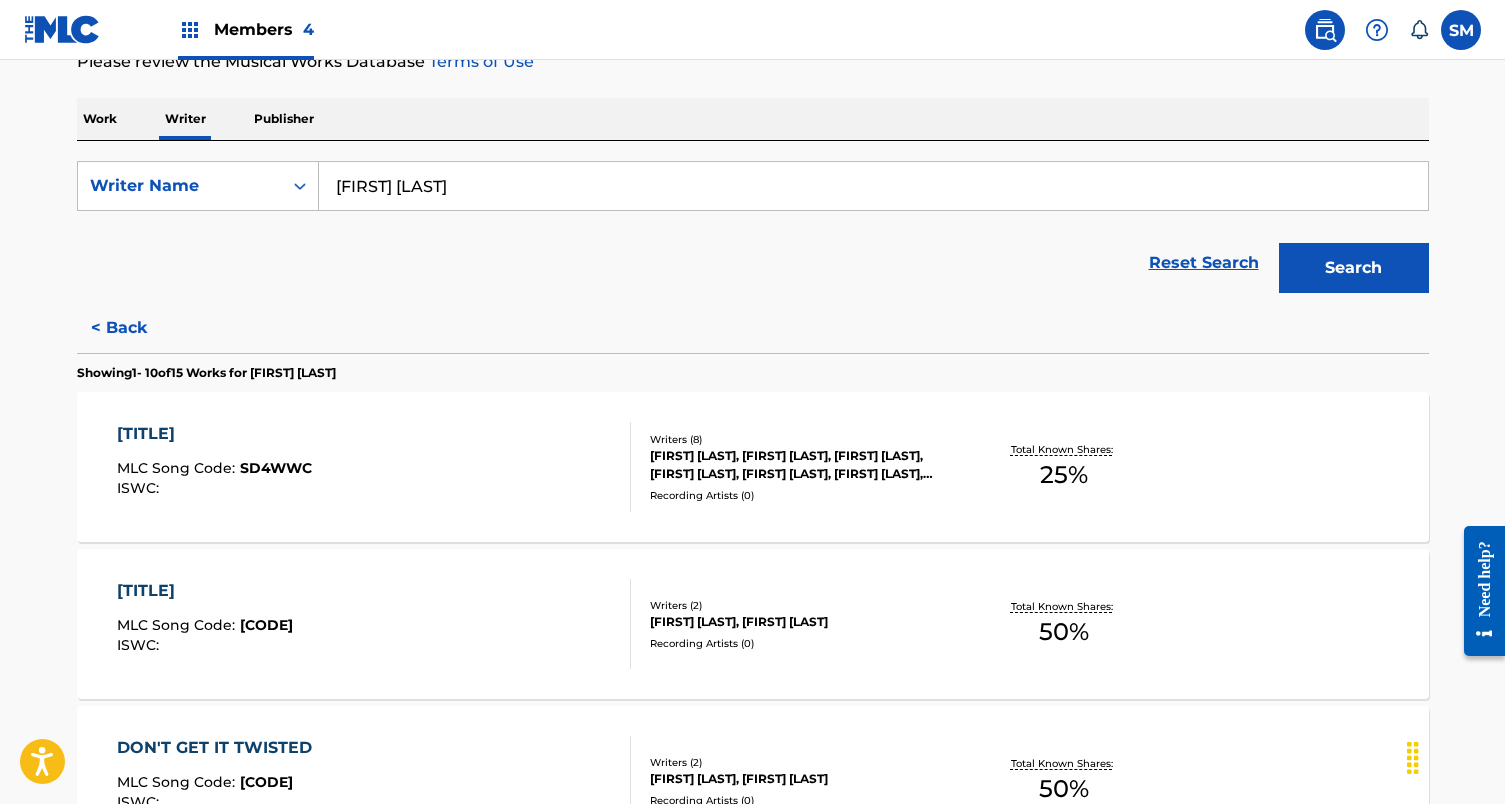 click on "25 %" at bounding box center (1064, 475) 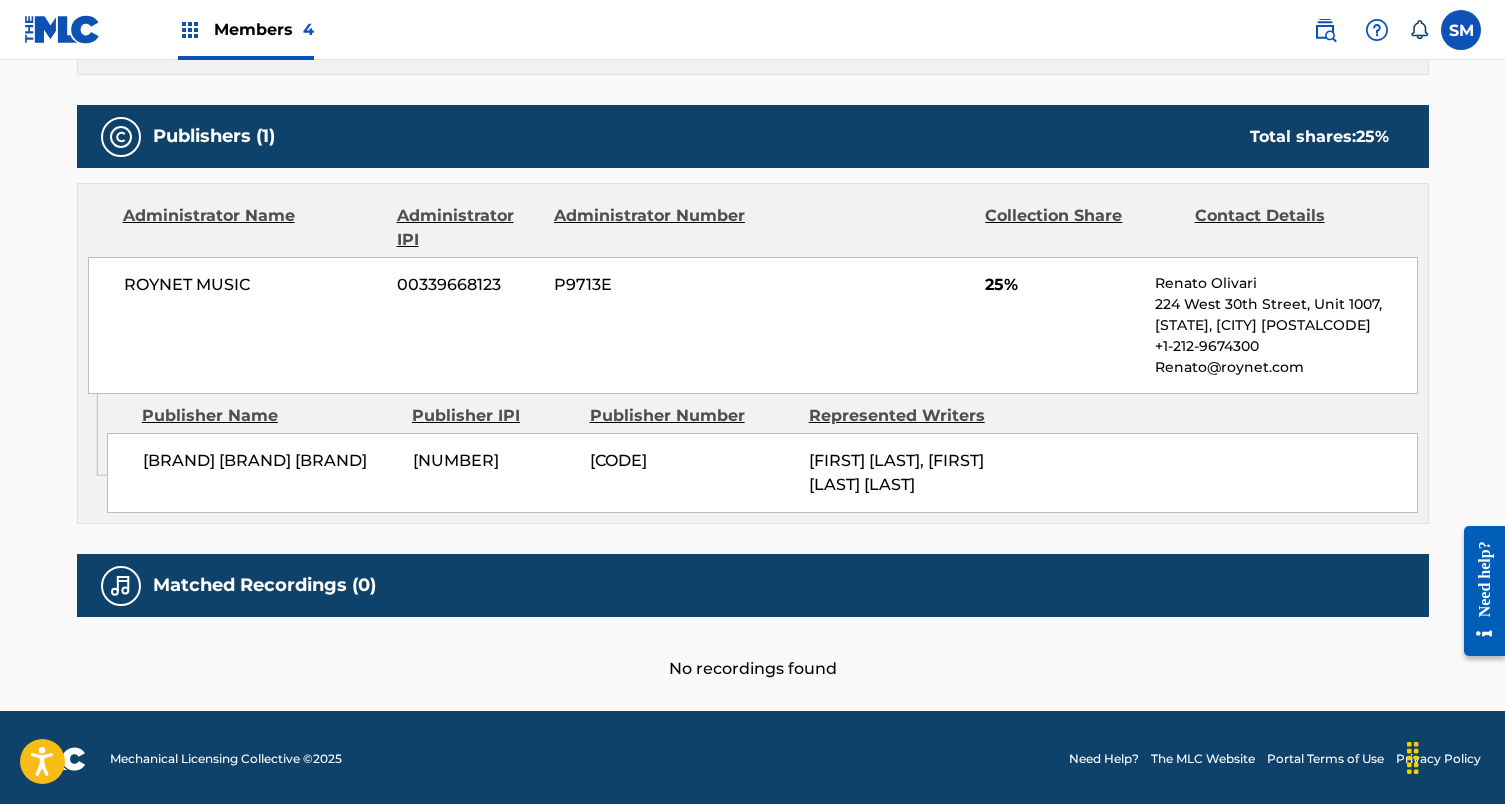 scroll, scrollTop: 713, scrollLeft: 0, axis: vertical 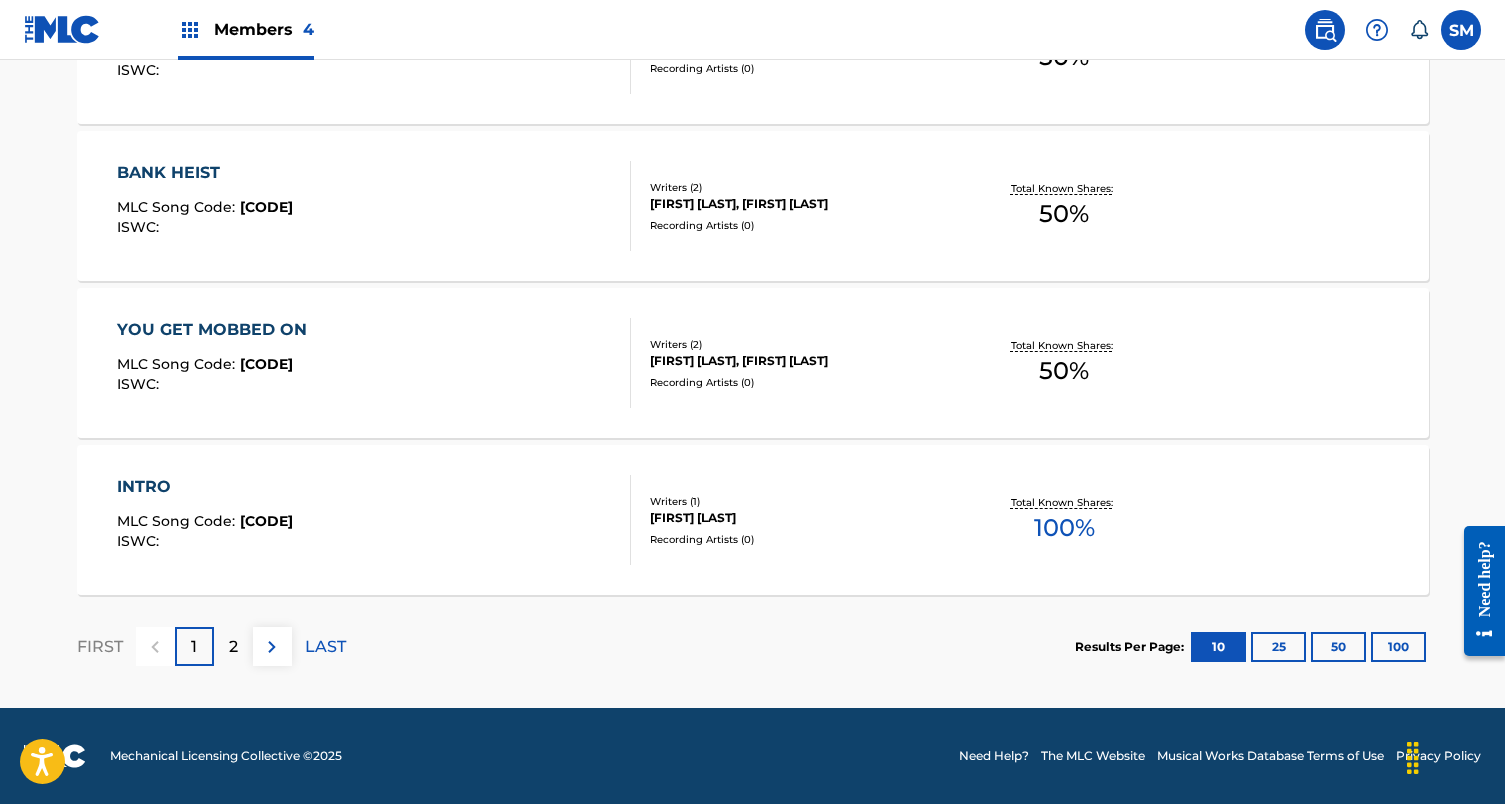 click on "2" at bounding box center [233, 647] 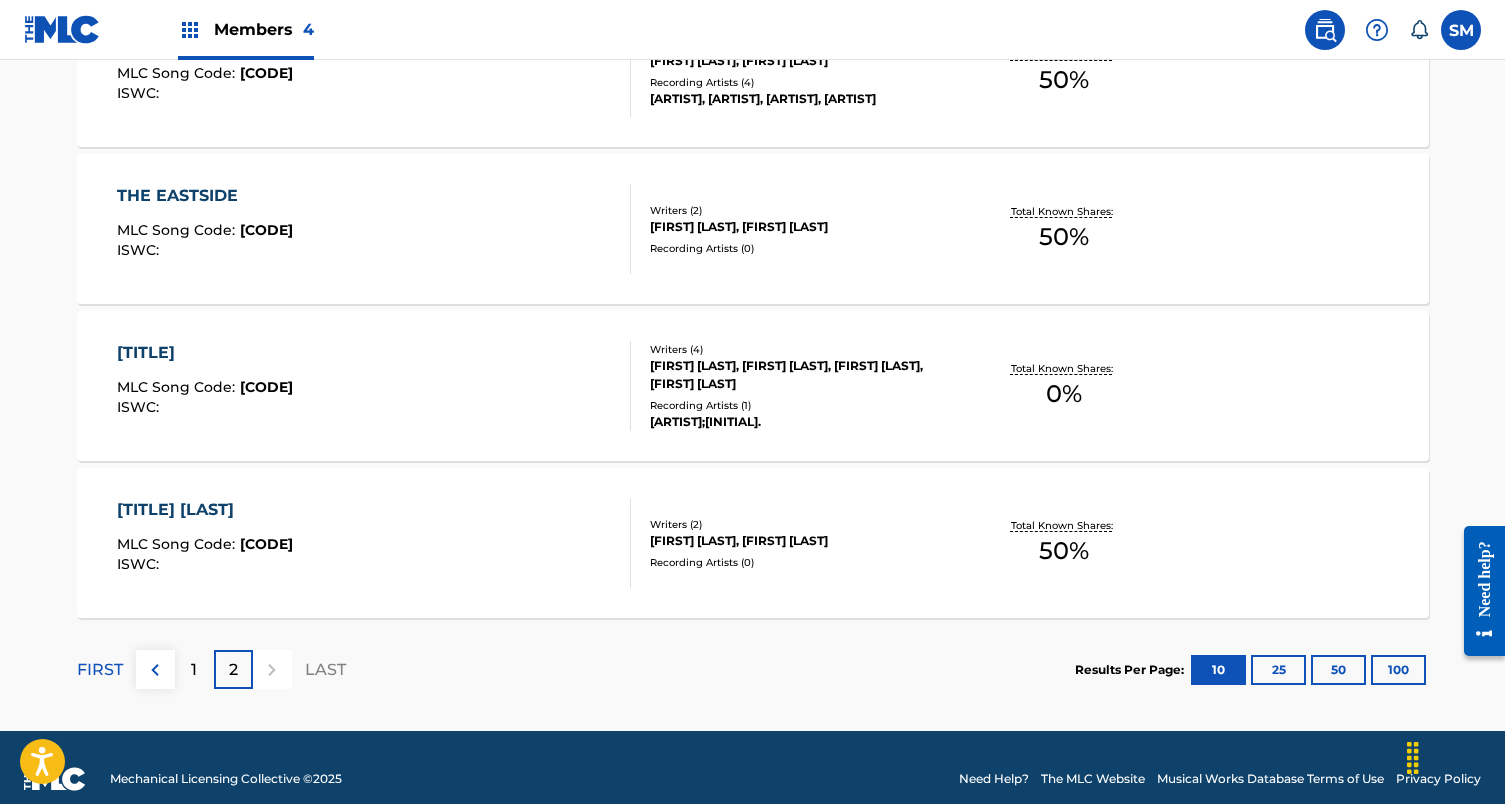 scroll, scrollTop: 848, scrollLeft: 0, axis: vertical 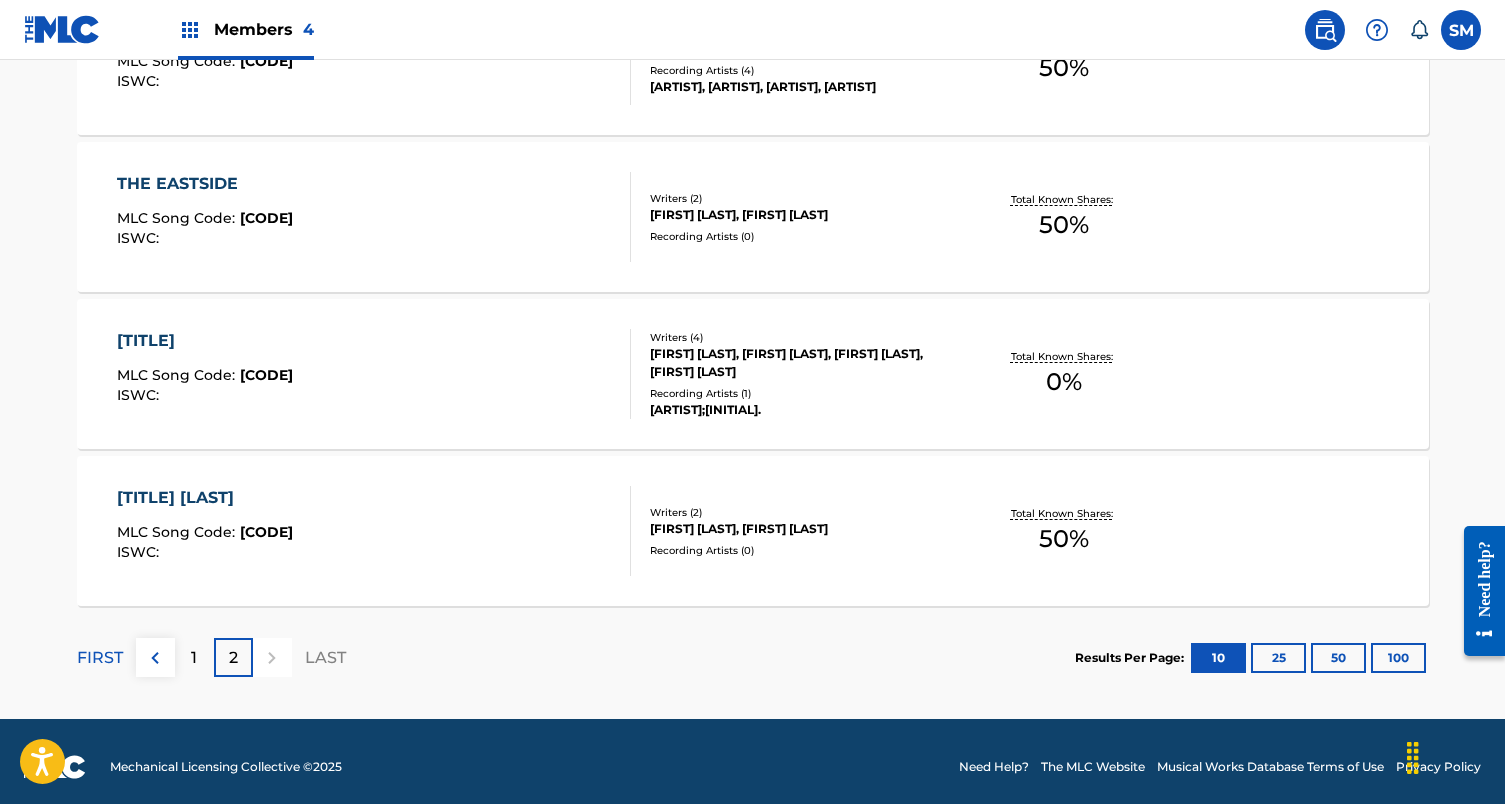 click on "2" at bounding box center (233, 657) 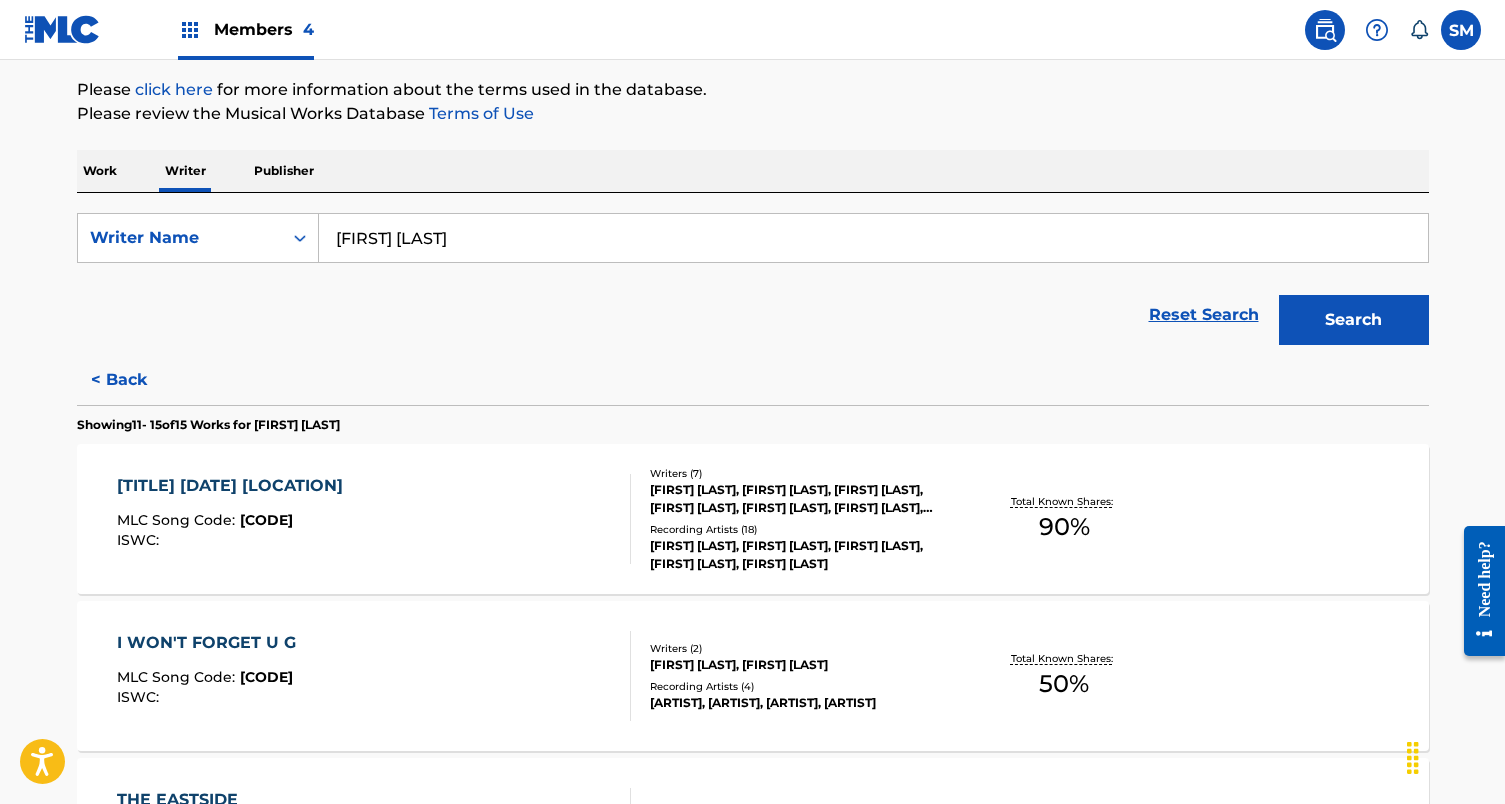 scroll, scrollTop: 123, scrollLeft: 0, axis: vertical 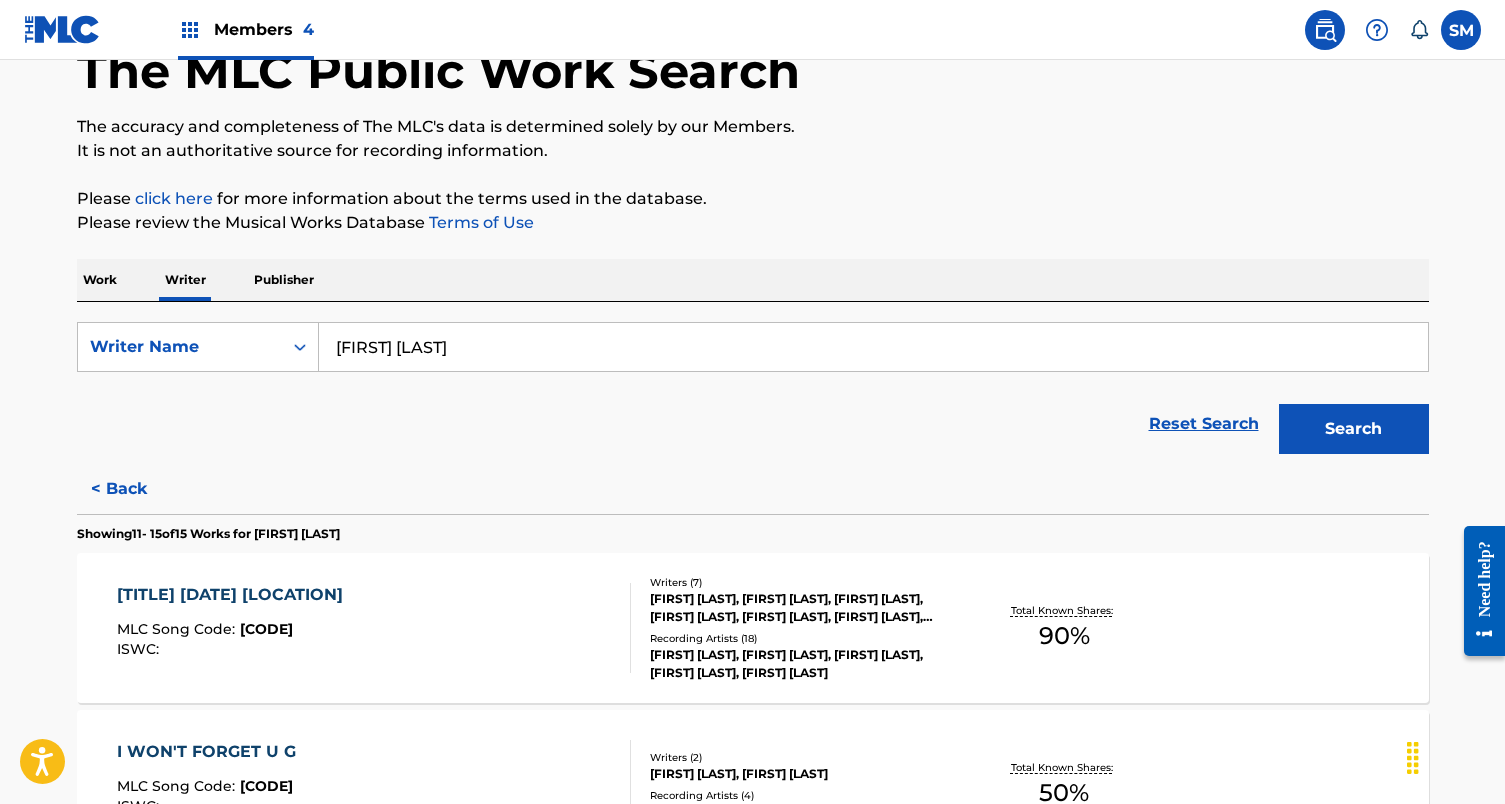 click on "Recording Artists ( 18 )" at bounding box center [801, 638] 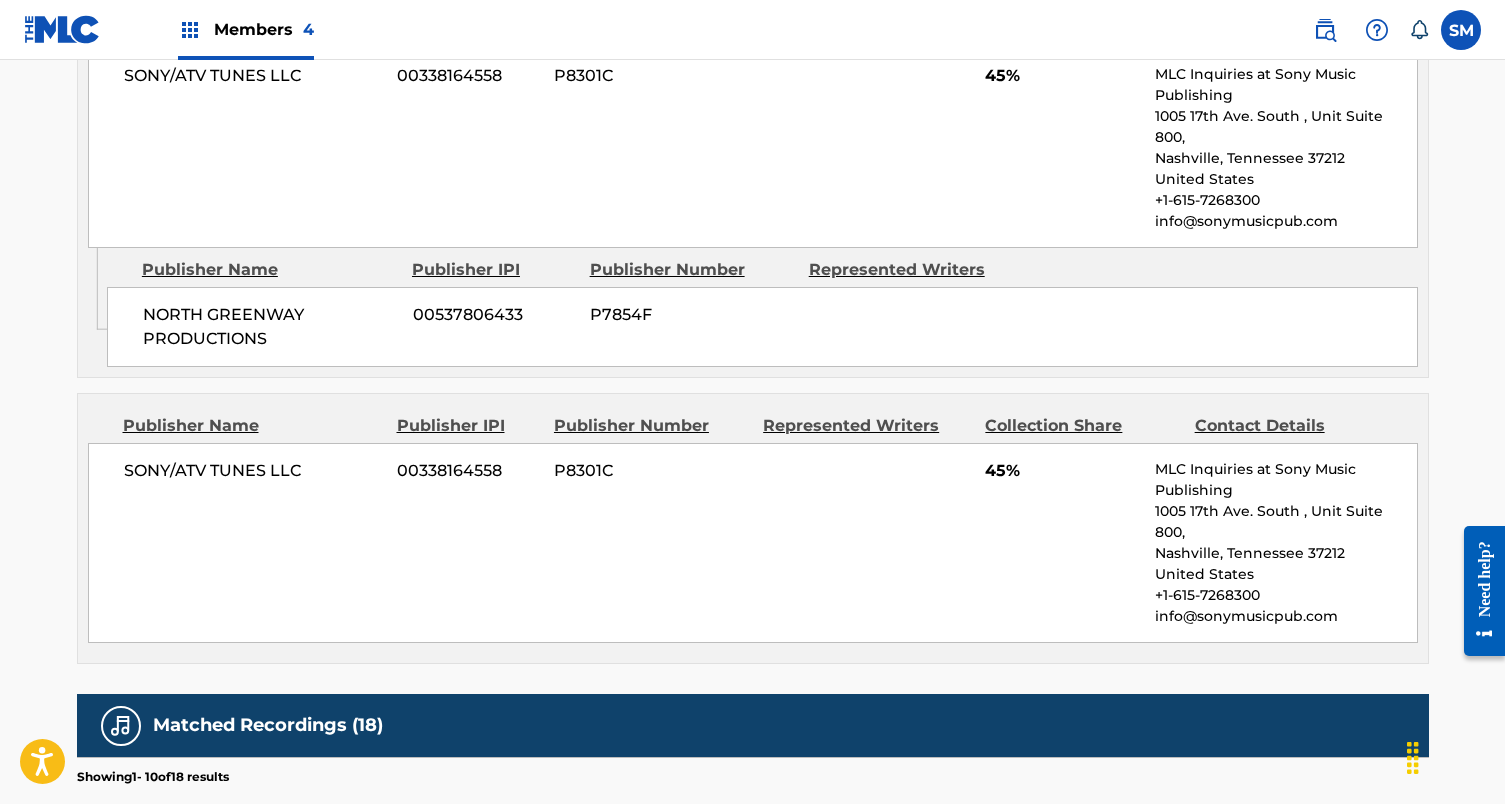 scroll, scrollTop: 1190, scrollLeft: 0, axis: vertical 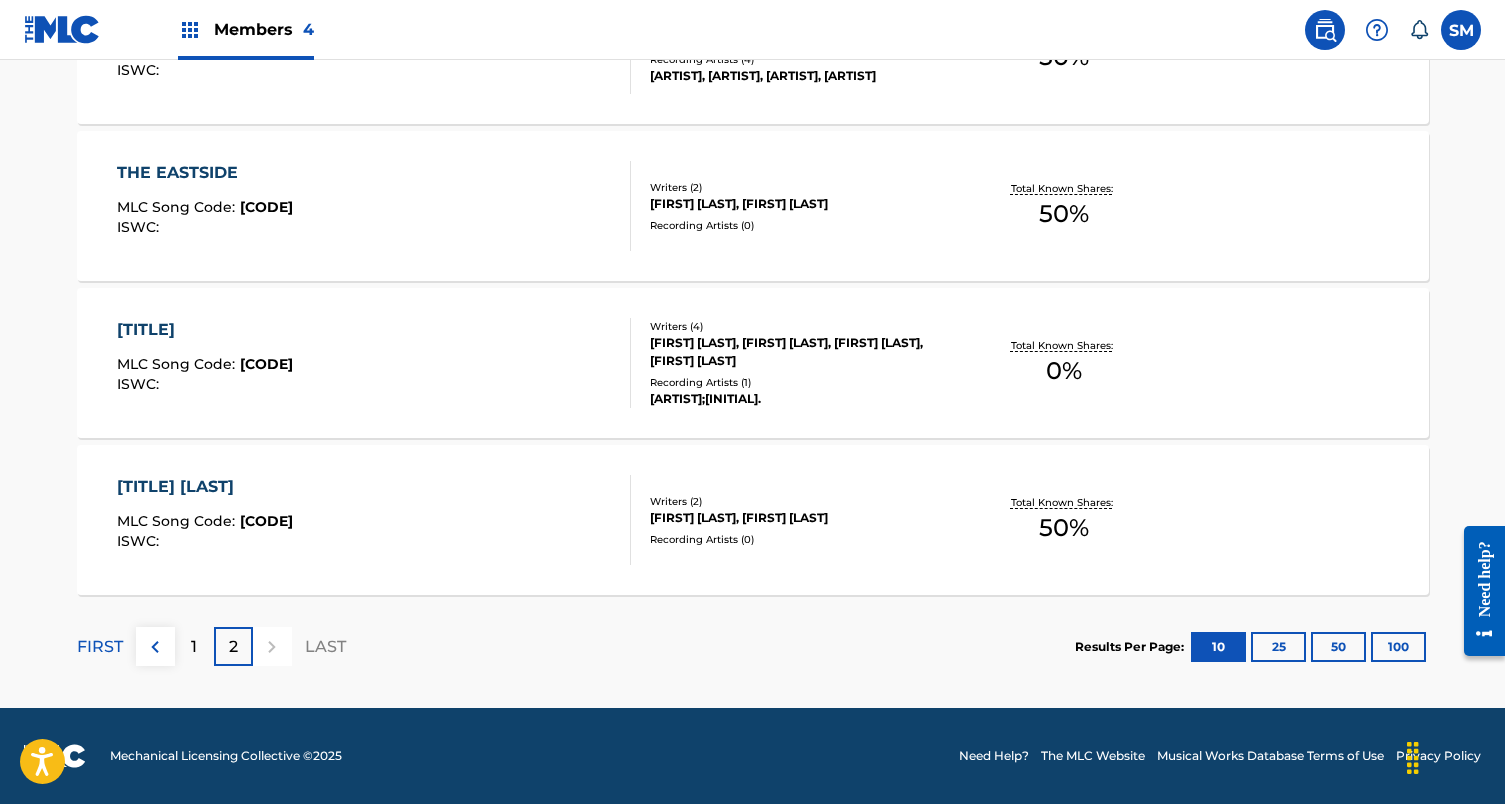 click on "2" at bounding box center [233, 647] 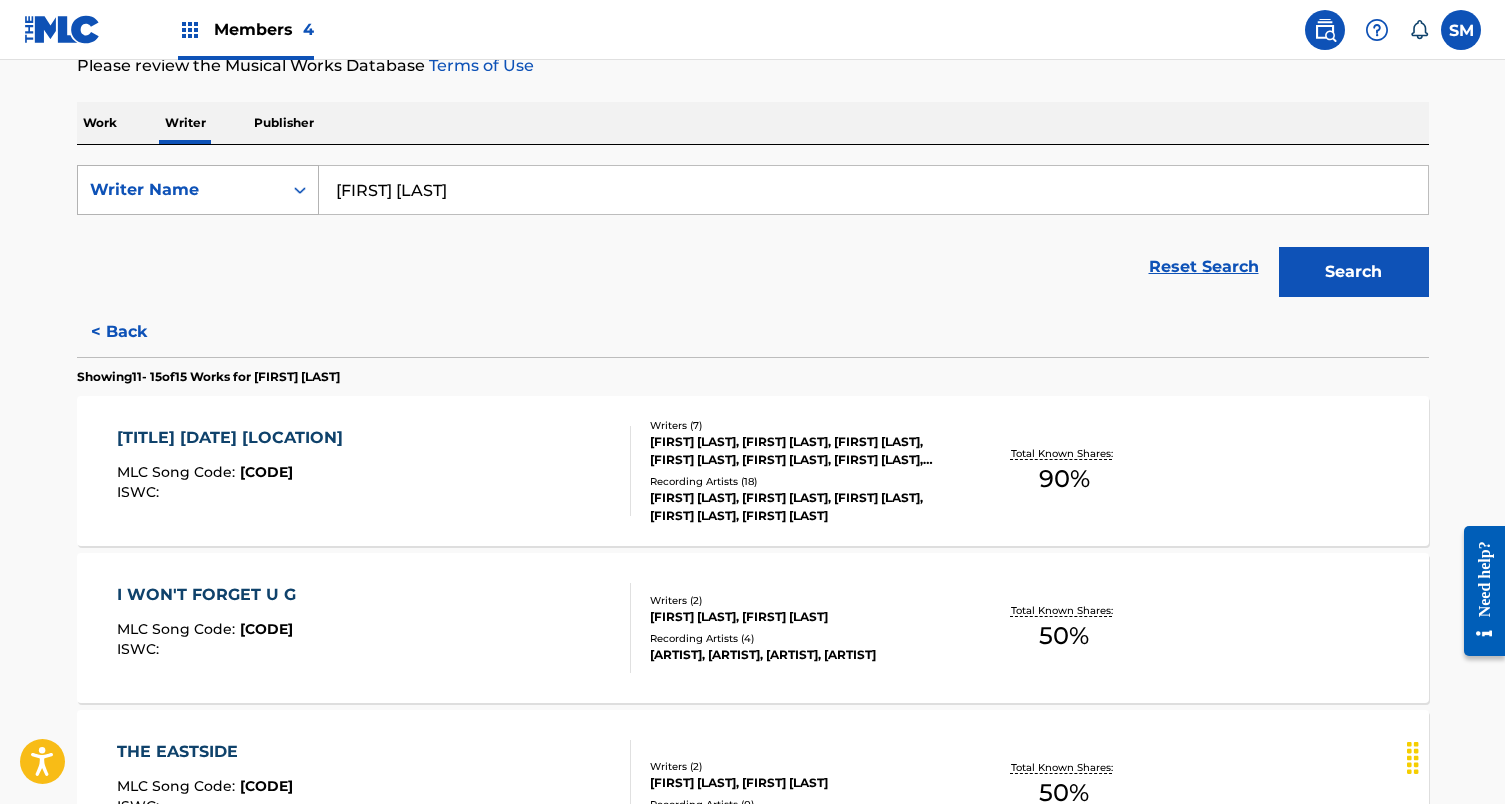scroll, scrollTop: 323, scrollLeft: 0, axis: vertical 